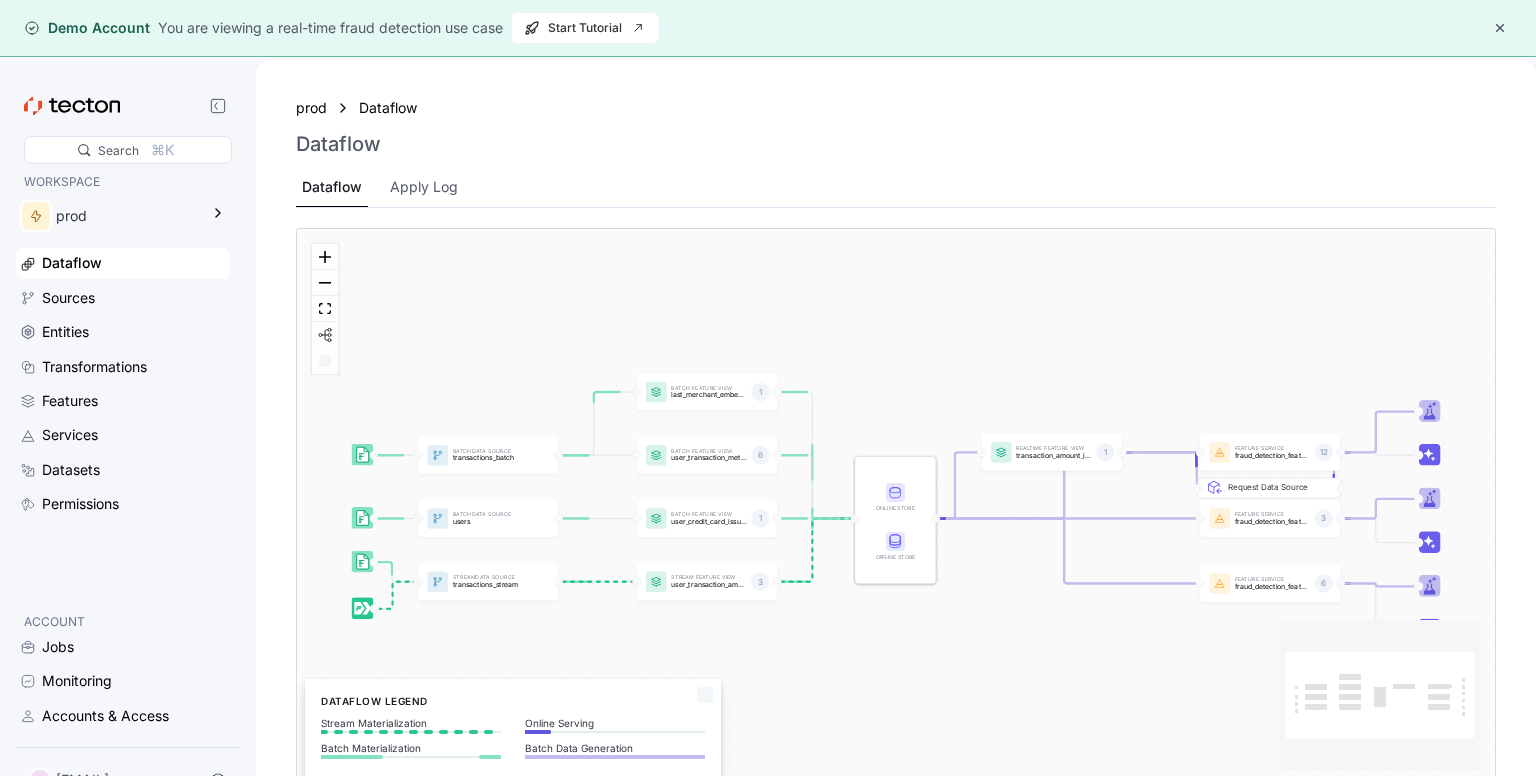 scroll, scrollTop: 0, scrollLeft: 0, axis: both 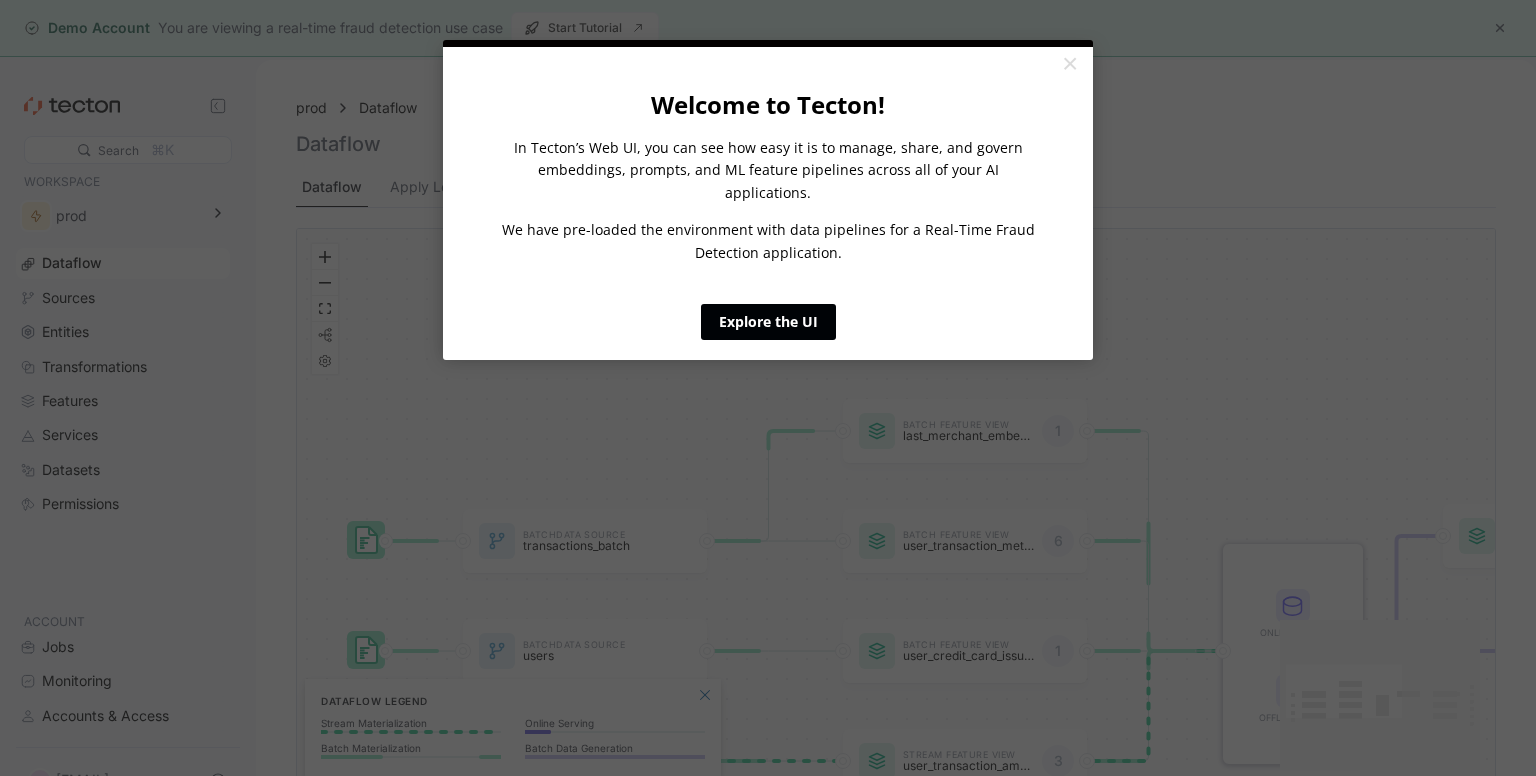 click on "Explore the UI" at bounding box center [768, 322] 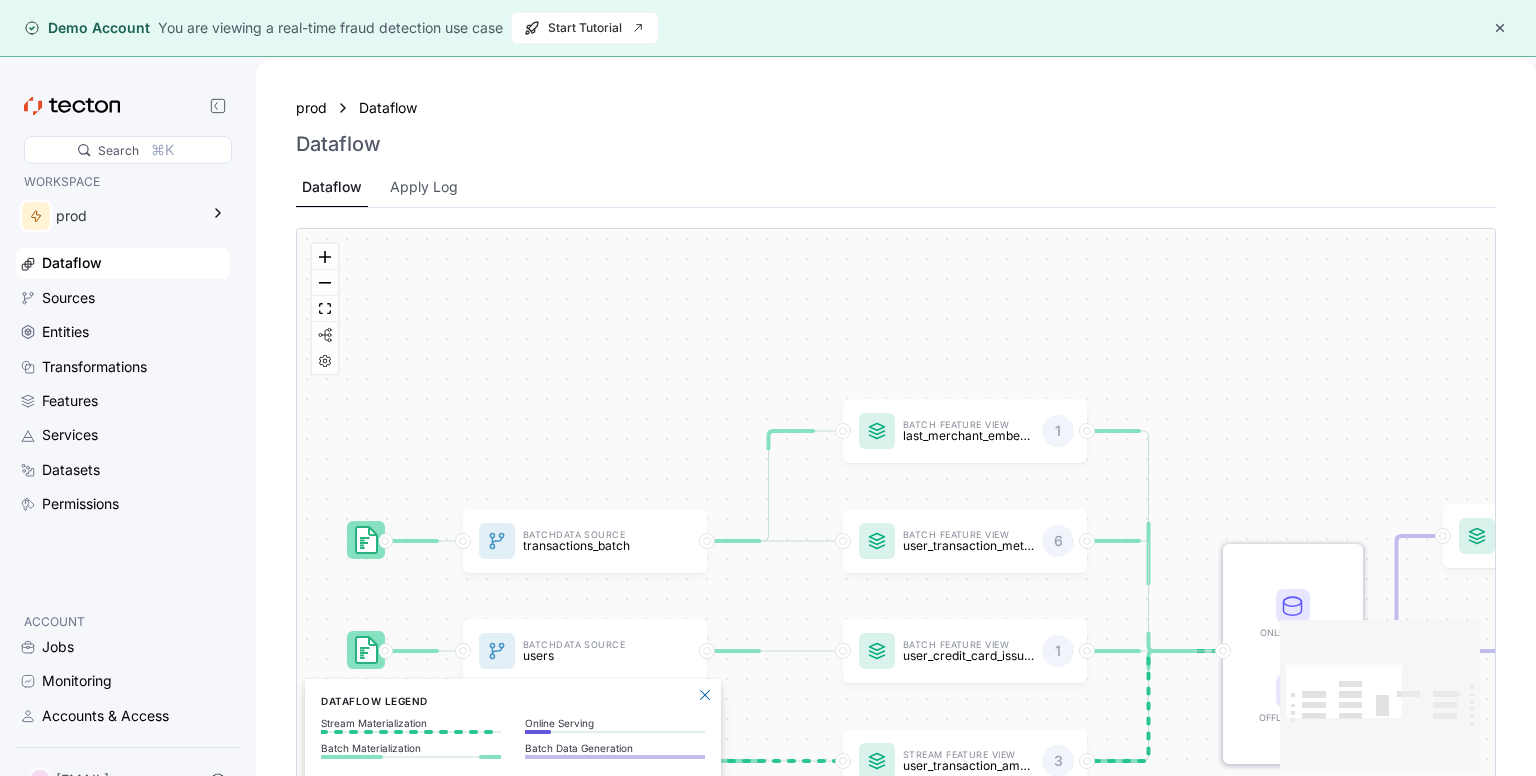 scroll, scrollTop: 0, scrollLeft: 0, axis: both 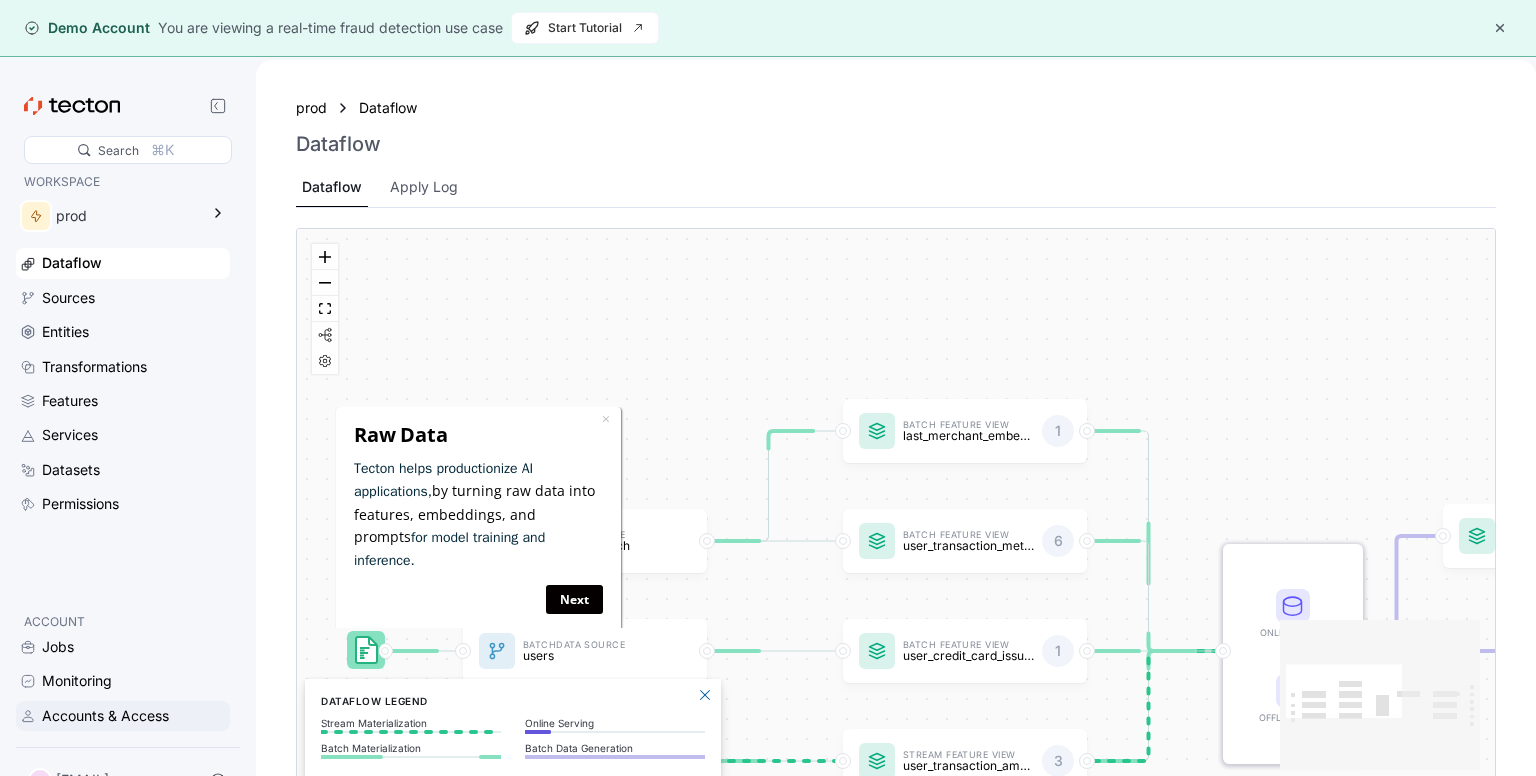 click on "Accounts & Access" at bounding box center (123, 716) 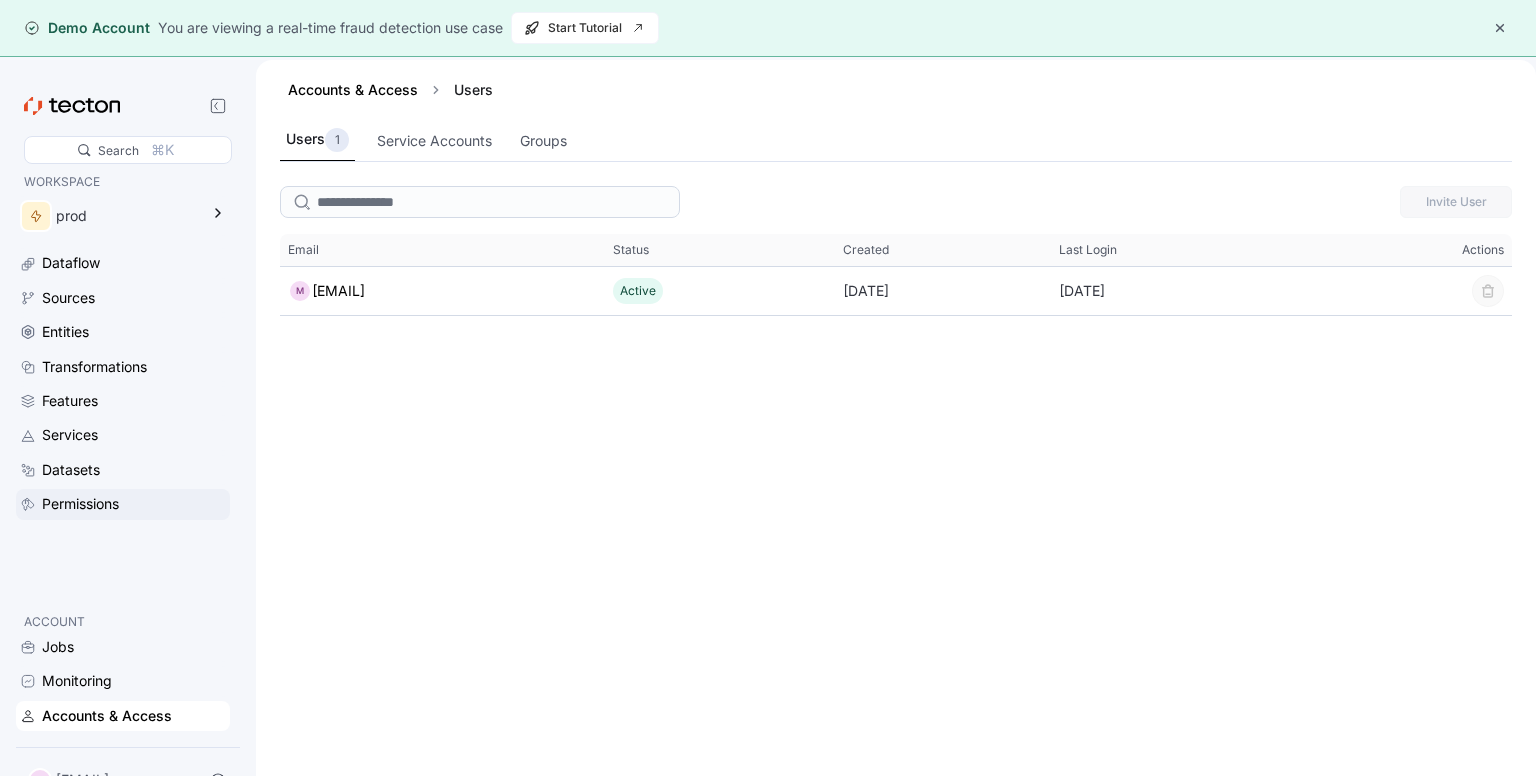 click on "Permissions" at bounding box center [134, 504] 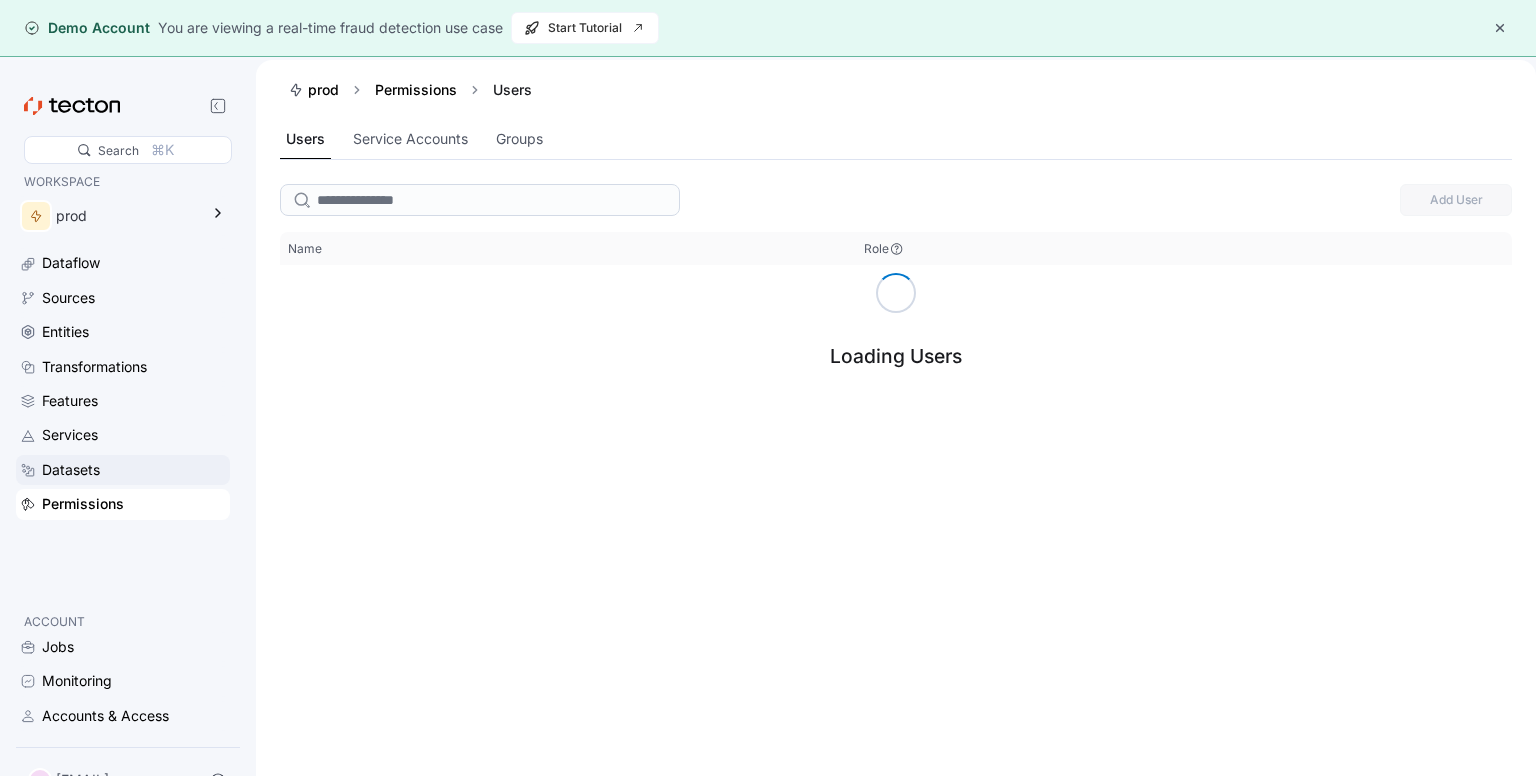click on "Datasets" at bounding box center [134, 470] 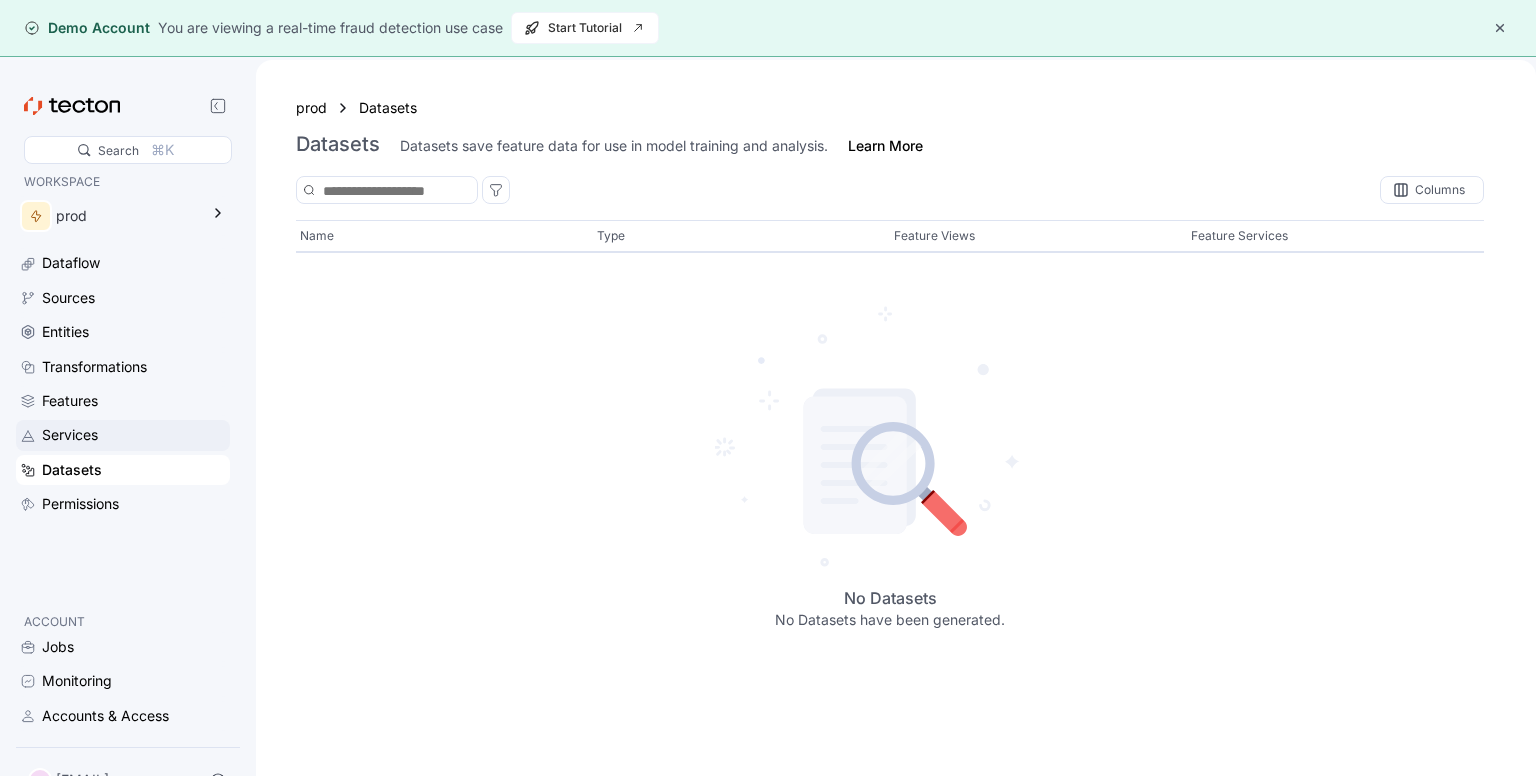 click on "Services" at bounding box center [134, 435] 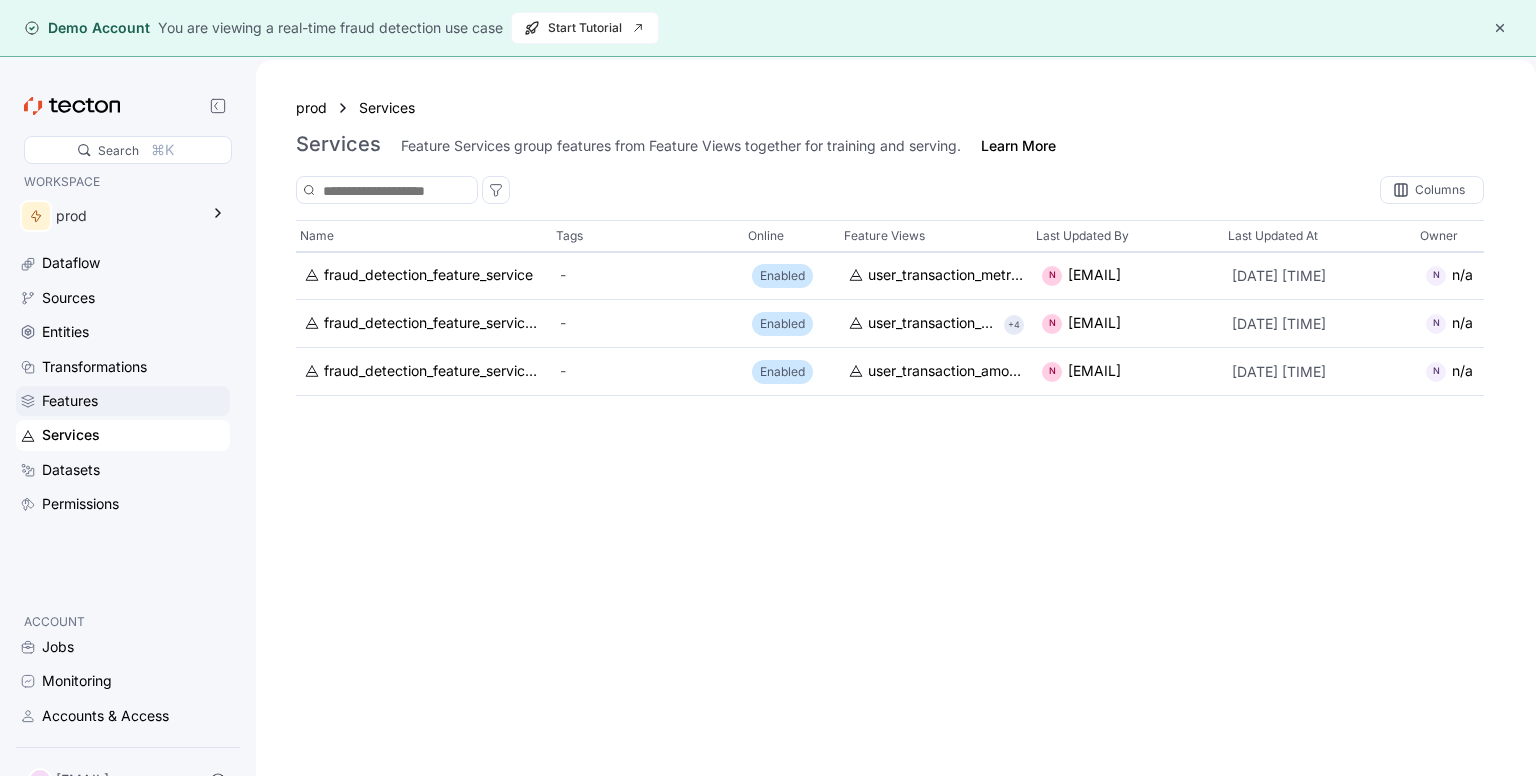 click on "Features" at bounding box center [134, 401] 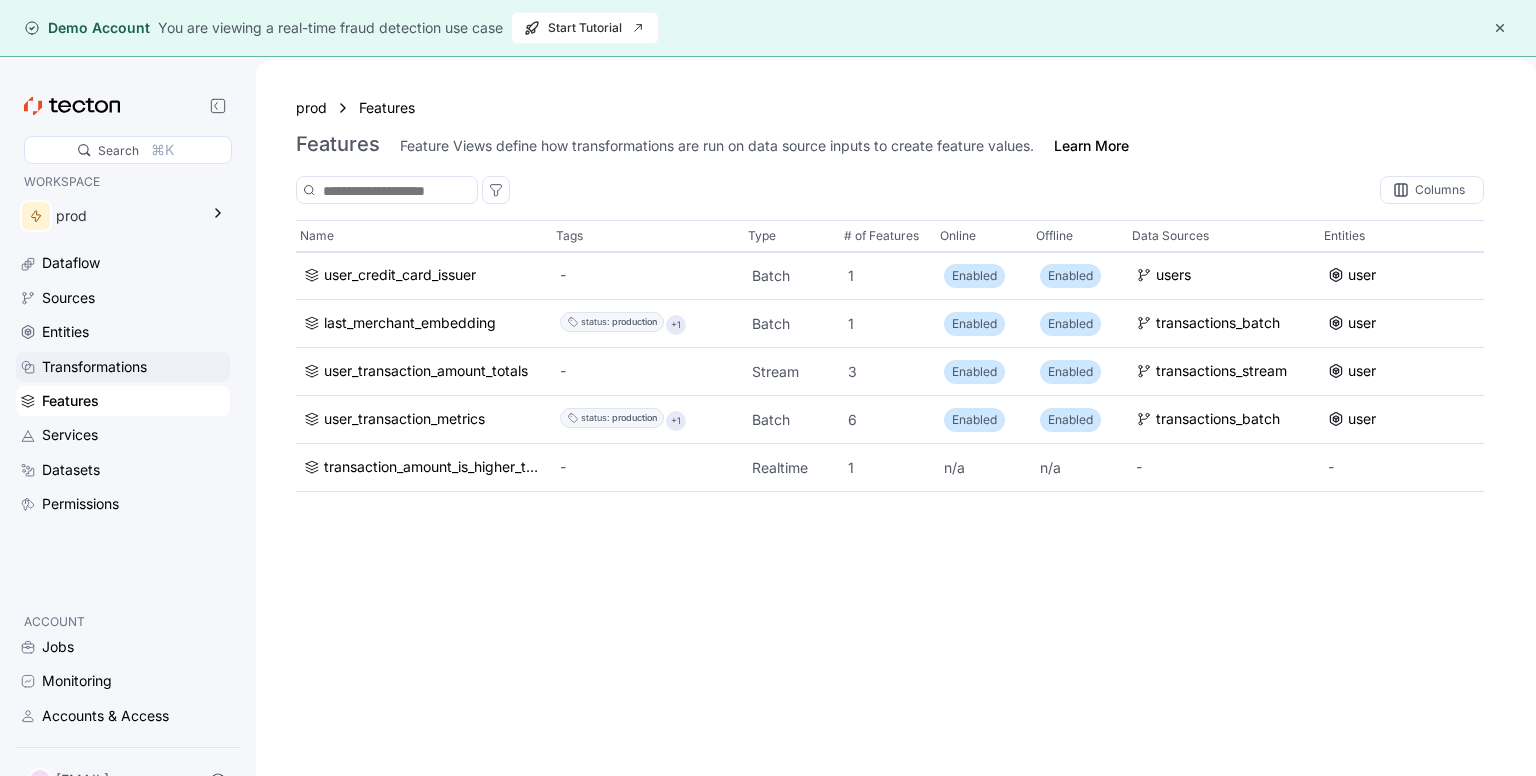 click on "Transformations" at bounding box center [94, 367] 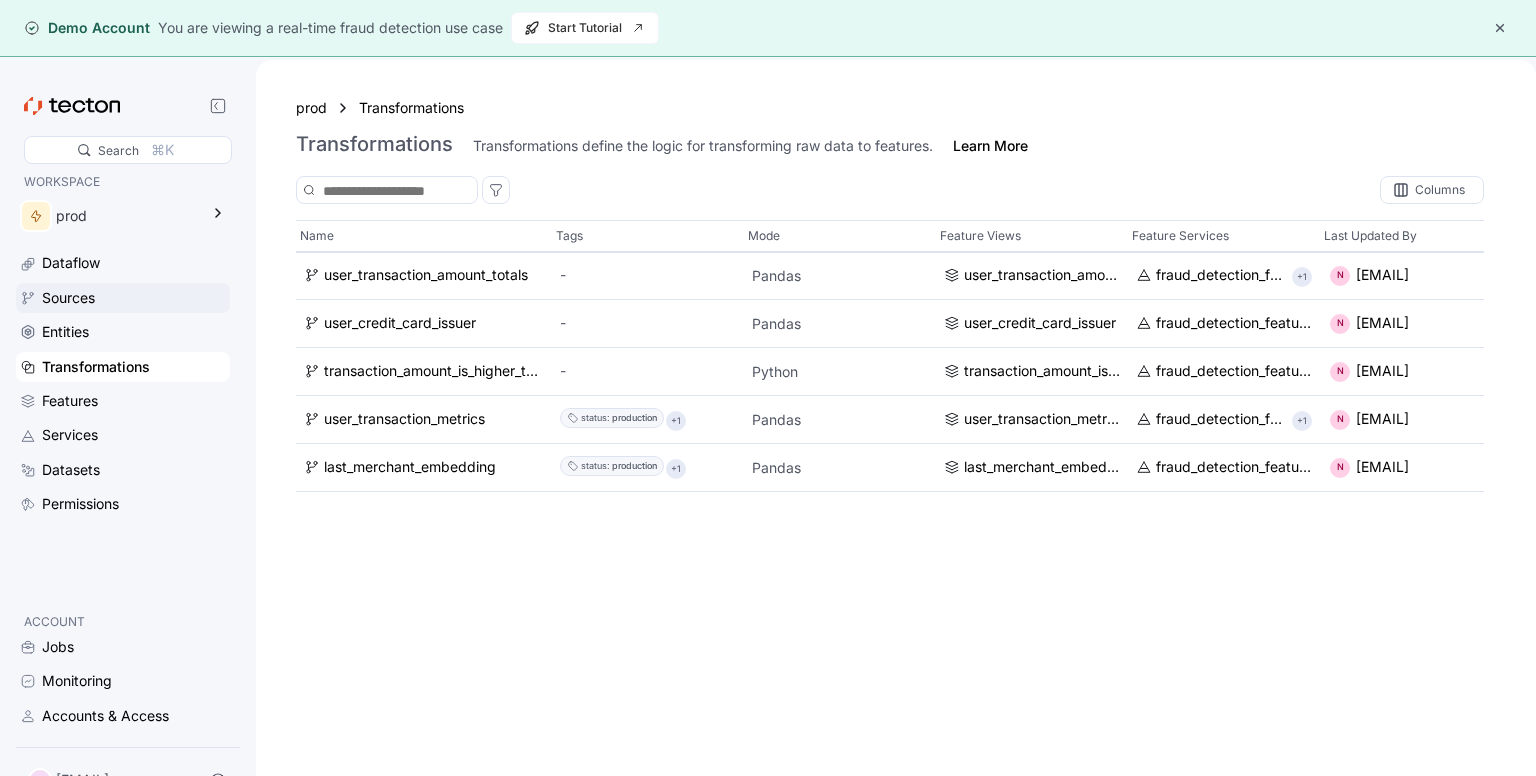 click on "Sources" at bounding box center [68, 298] 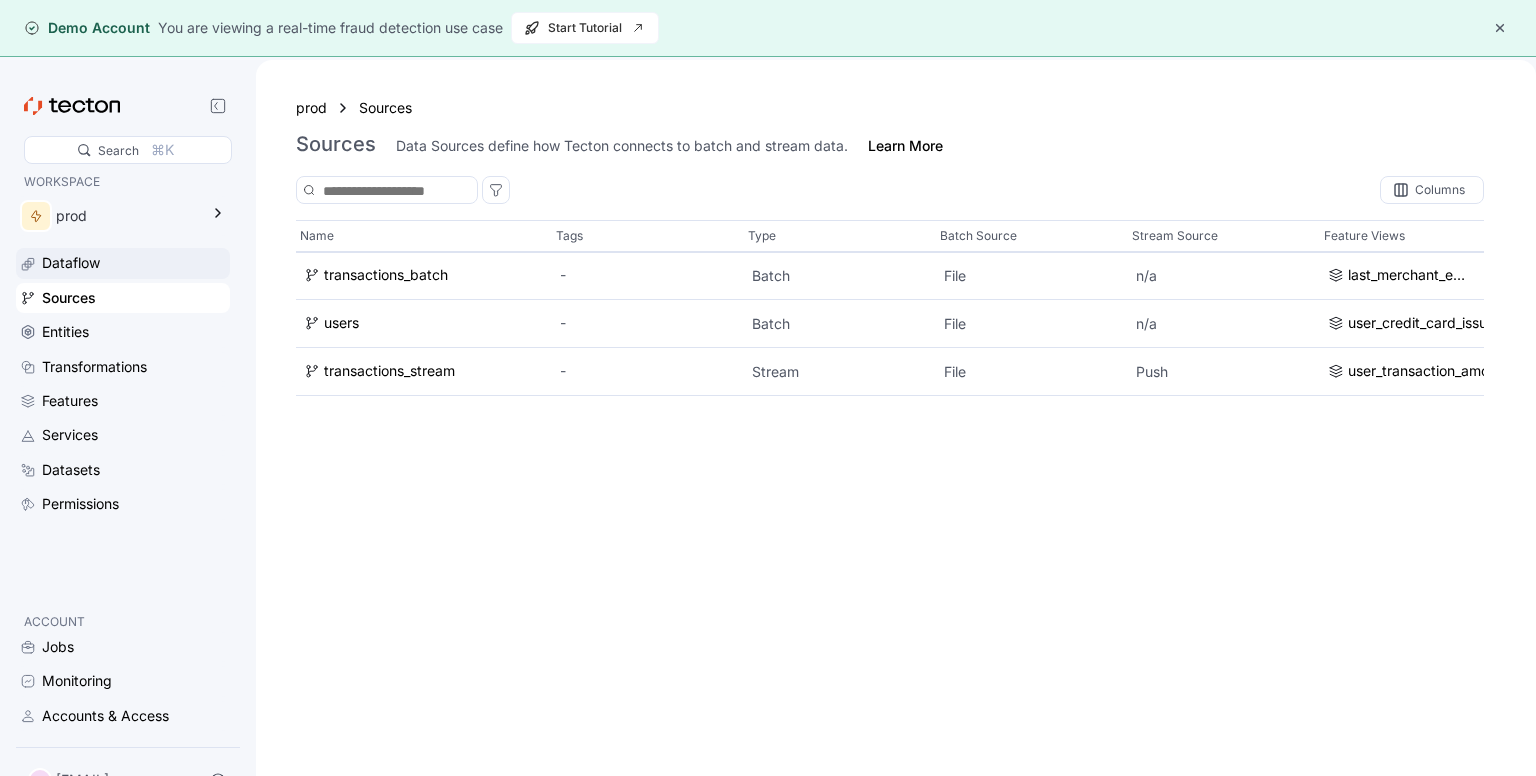click on "Dataflow" at bounding box center [71, 263] 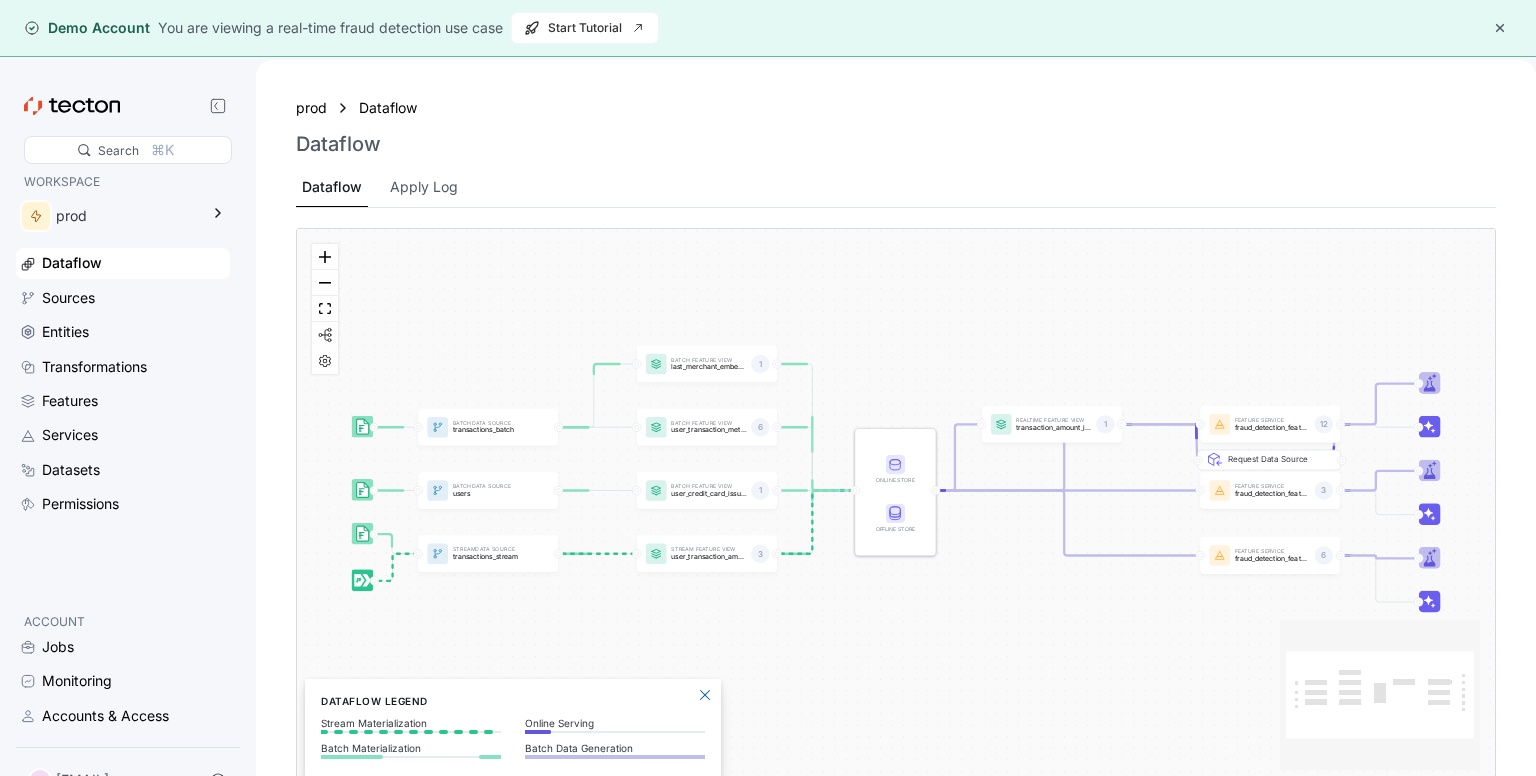 scroll, scrollTop: 0, scrollLeft: 0, axis: both 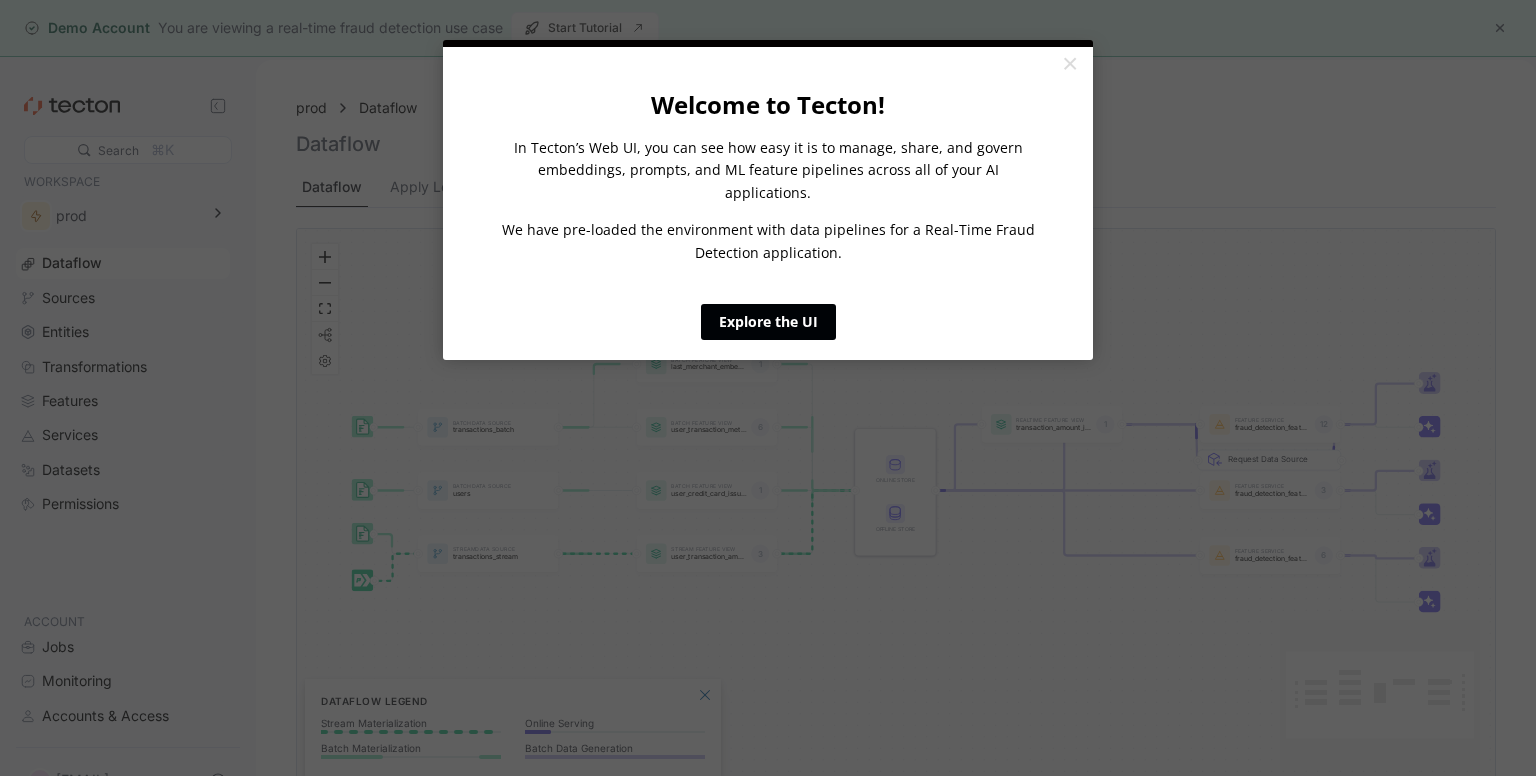 click on "Explore the UI" at bounding box center (768, 322) 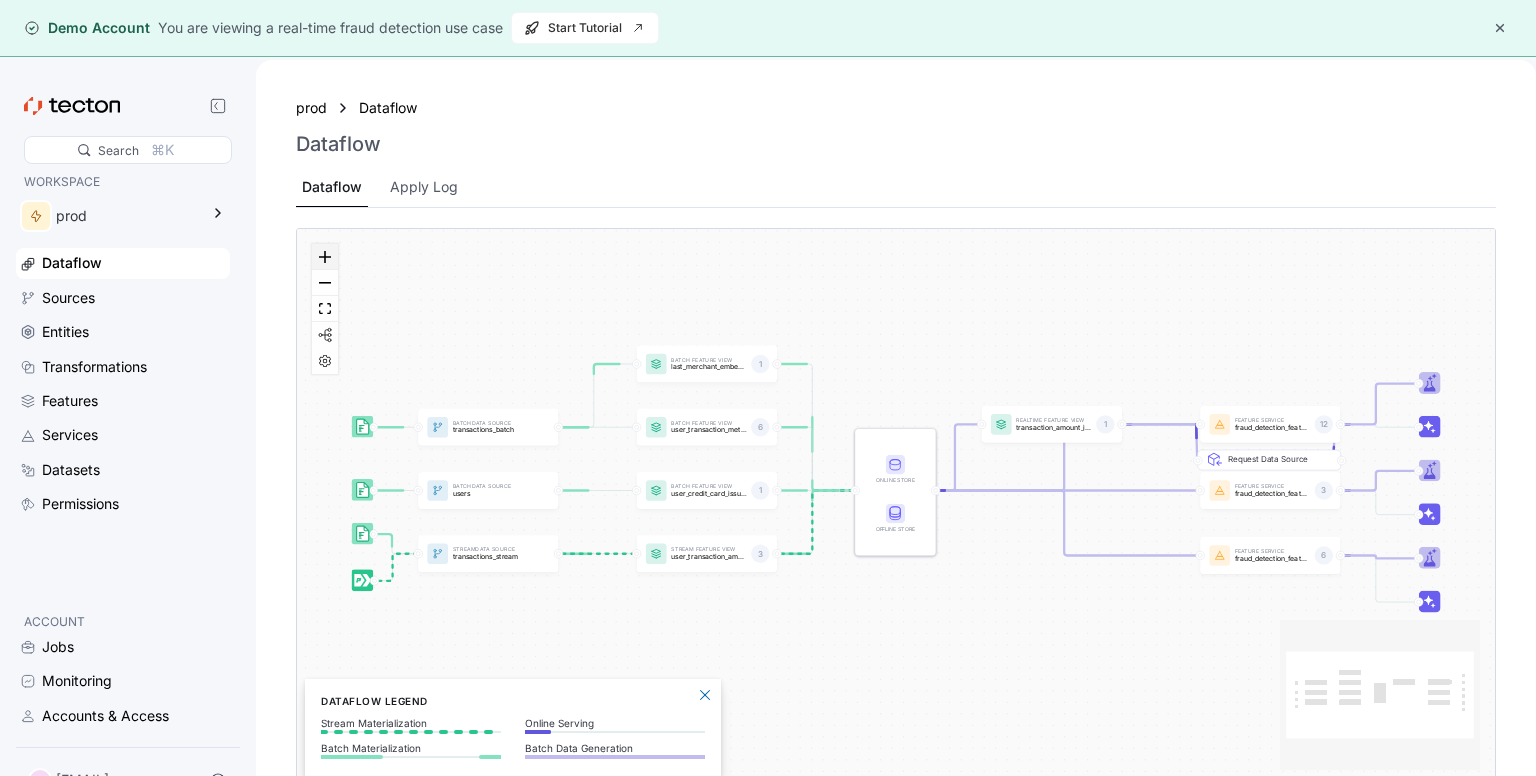 scroll, scrollTop: 0, scrollLeft: 0, axis: both 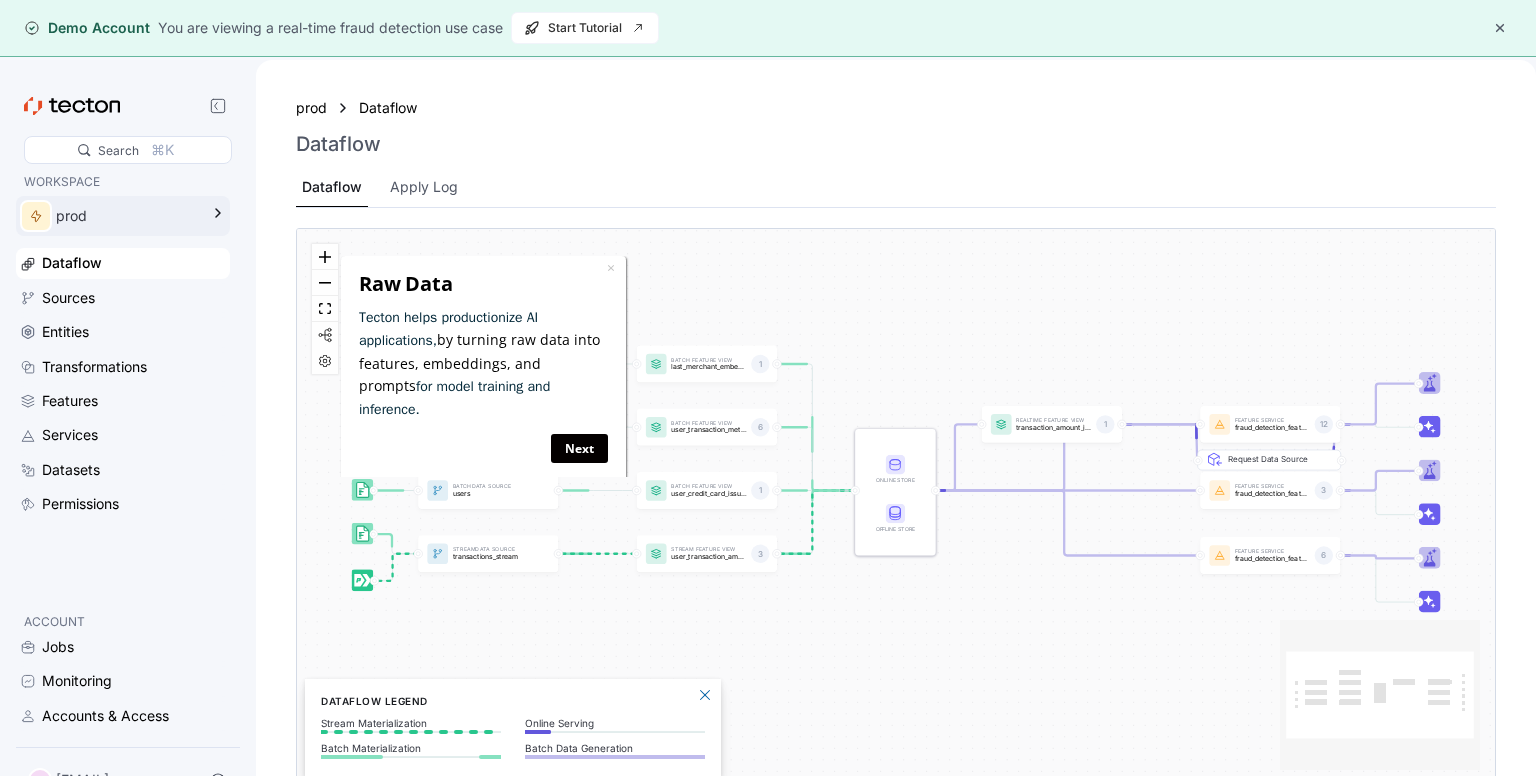 click on "prod" at bounding box center (127, 216) 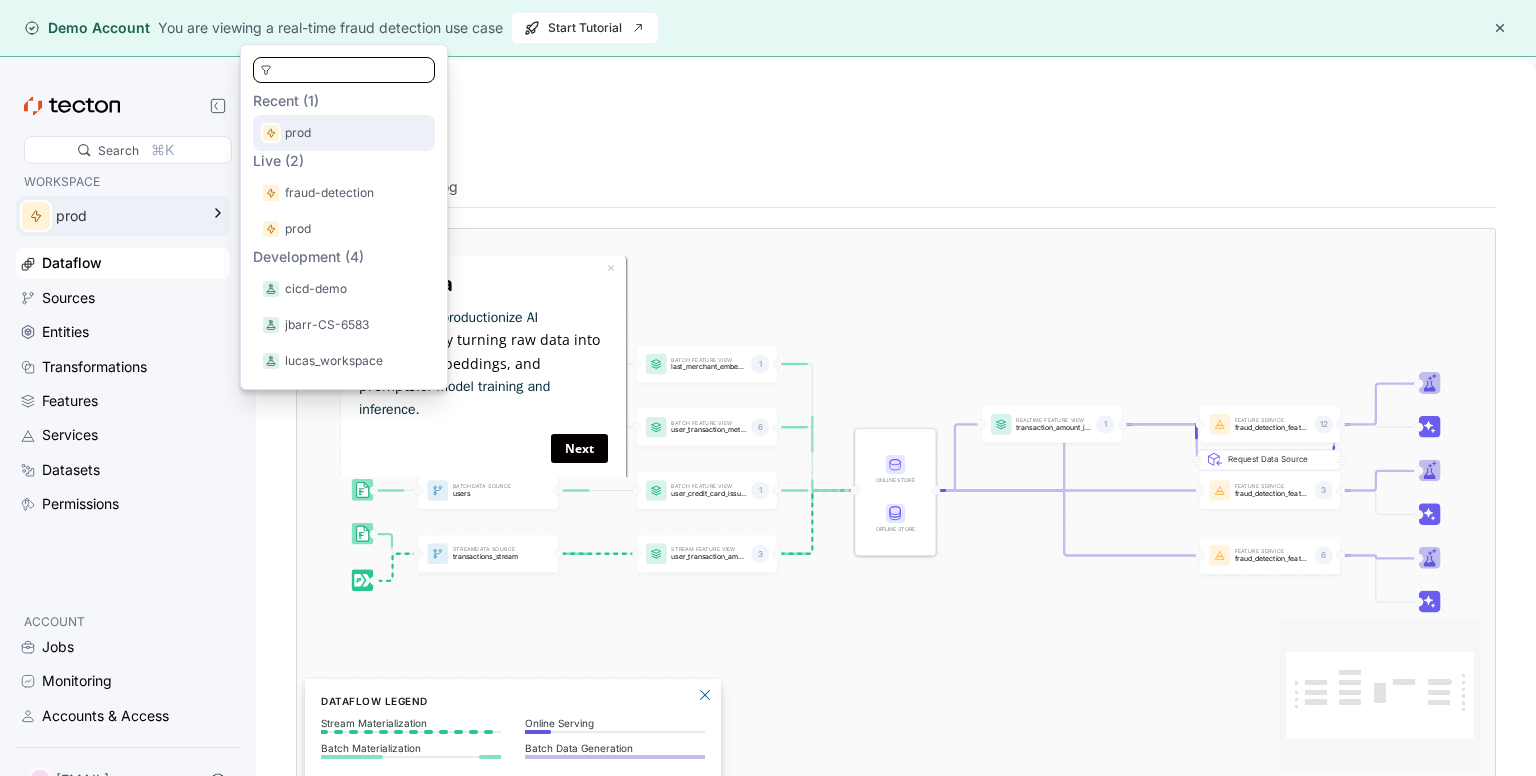 click on "prod" at bounding box center [298, 133] 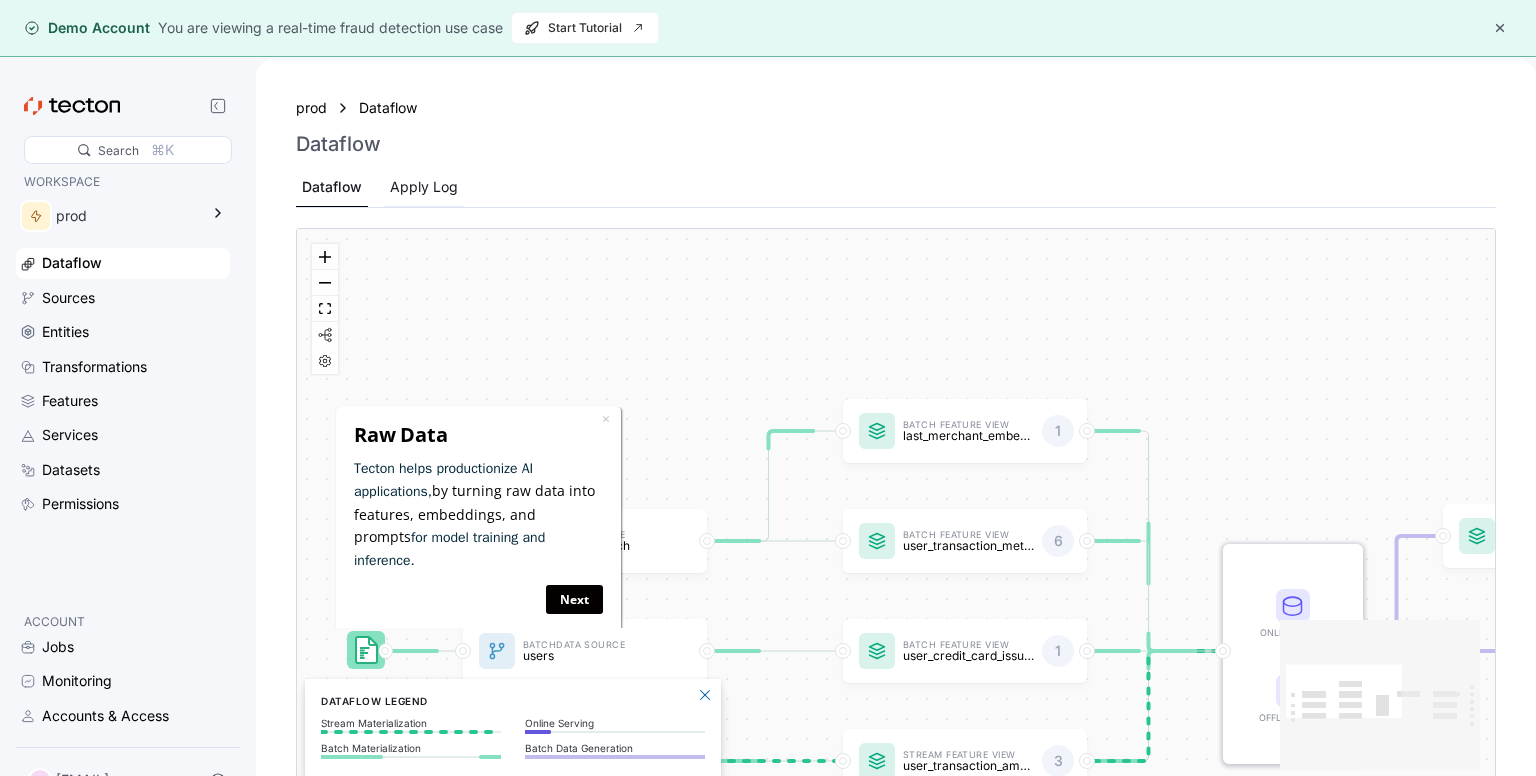 click on "Apply Log" at bounding box center [424, 187] 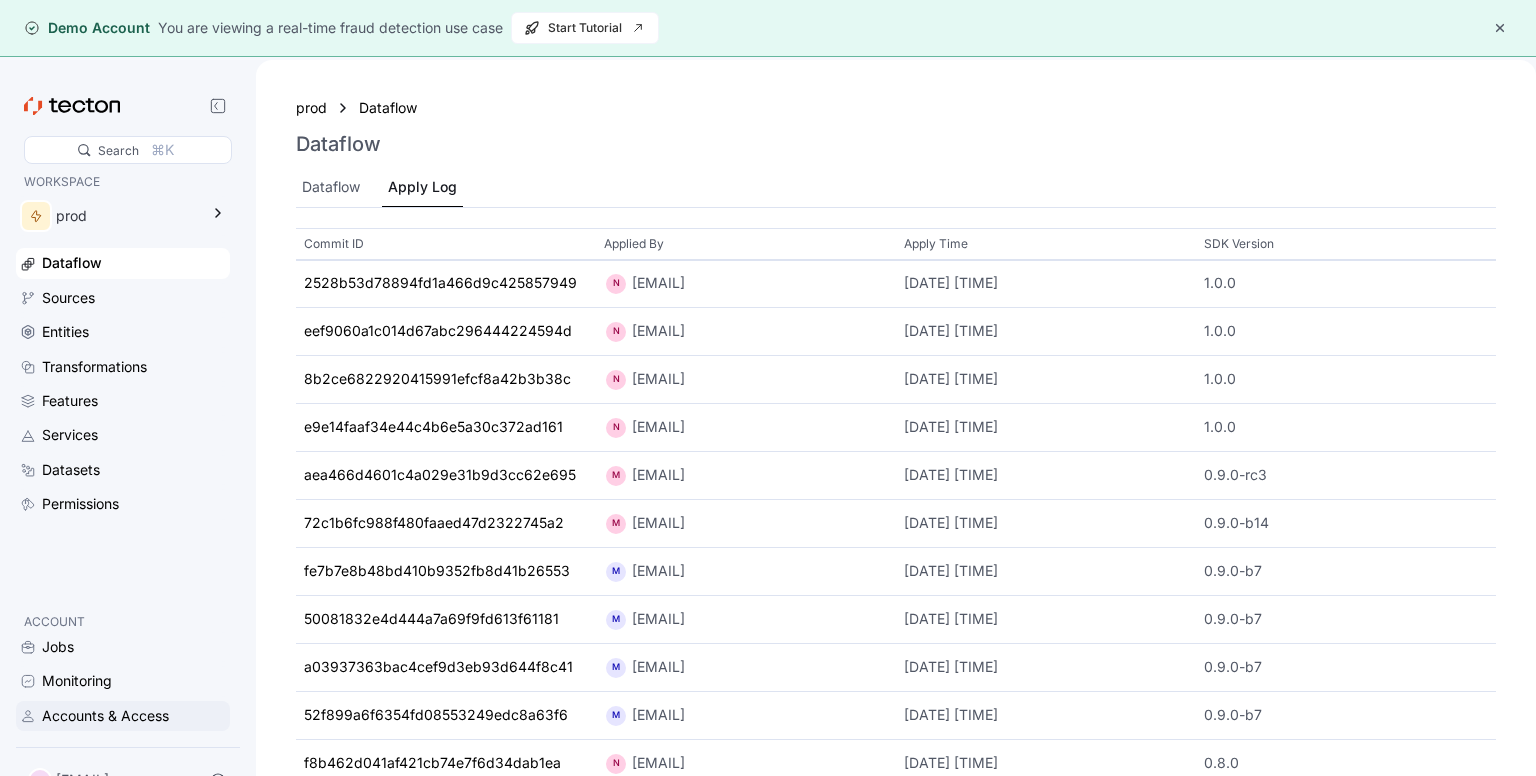 click on "Accounts & Access" at bounding box center (105, 716) 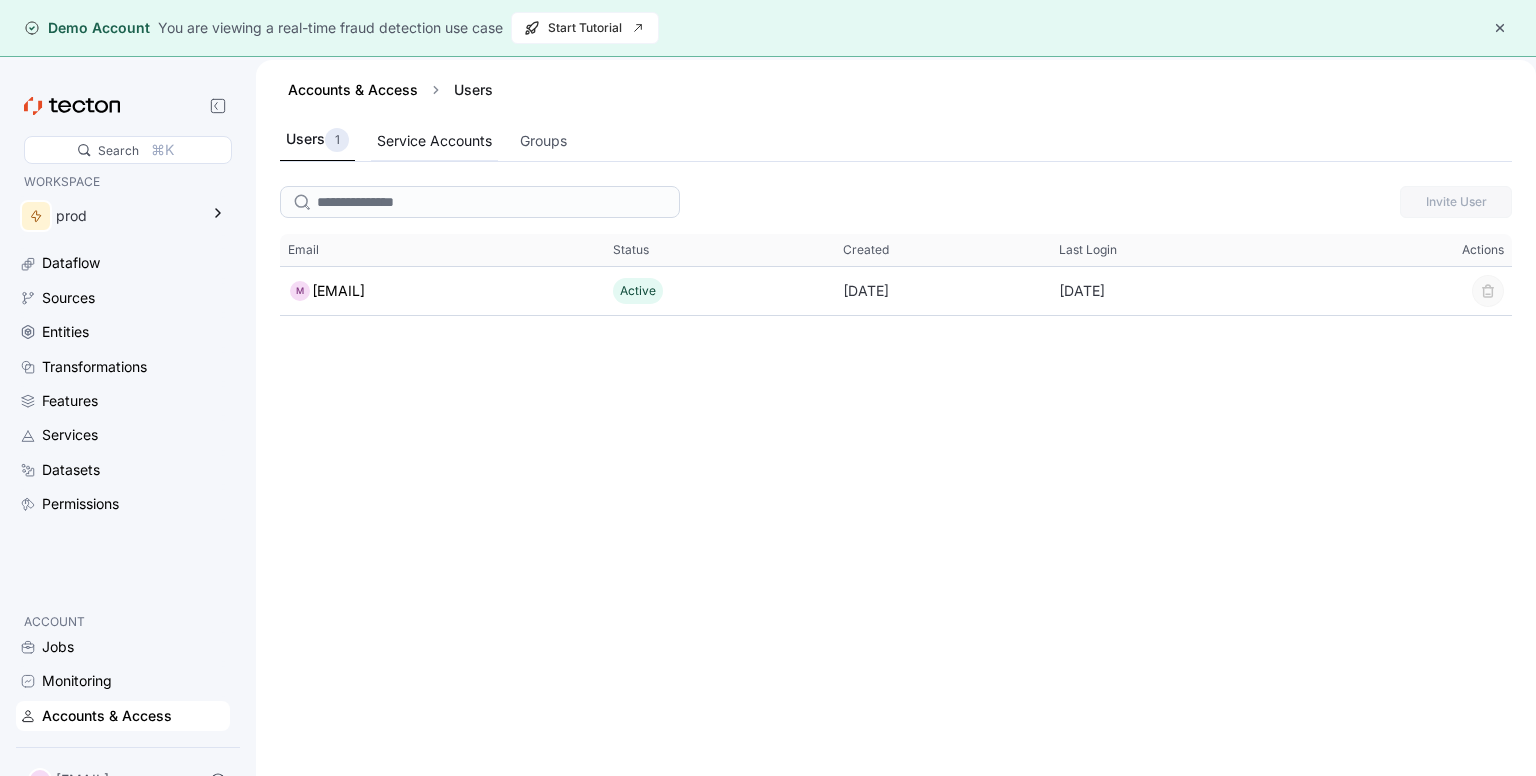 click on "Service Accounts" at bounding box center [434, 141] 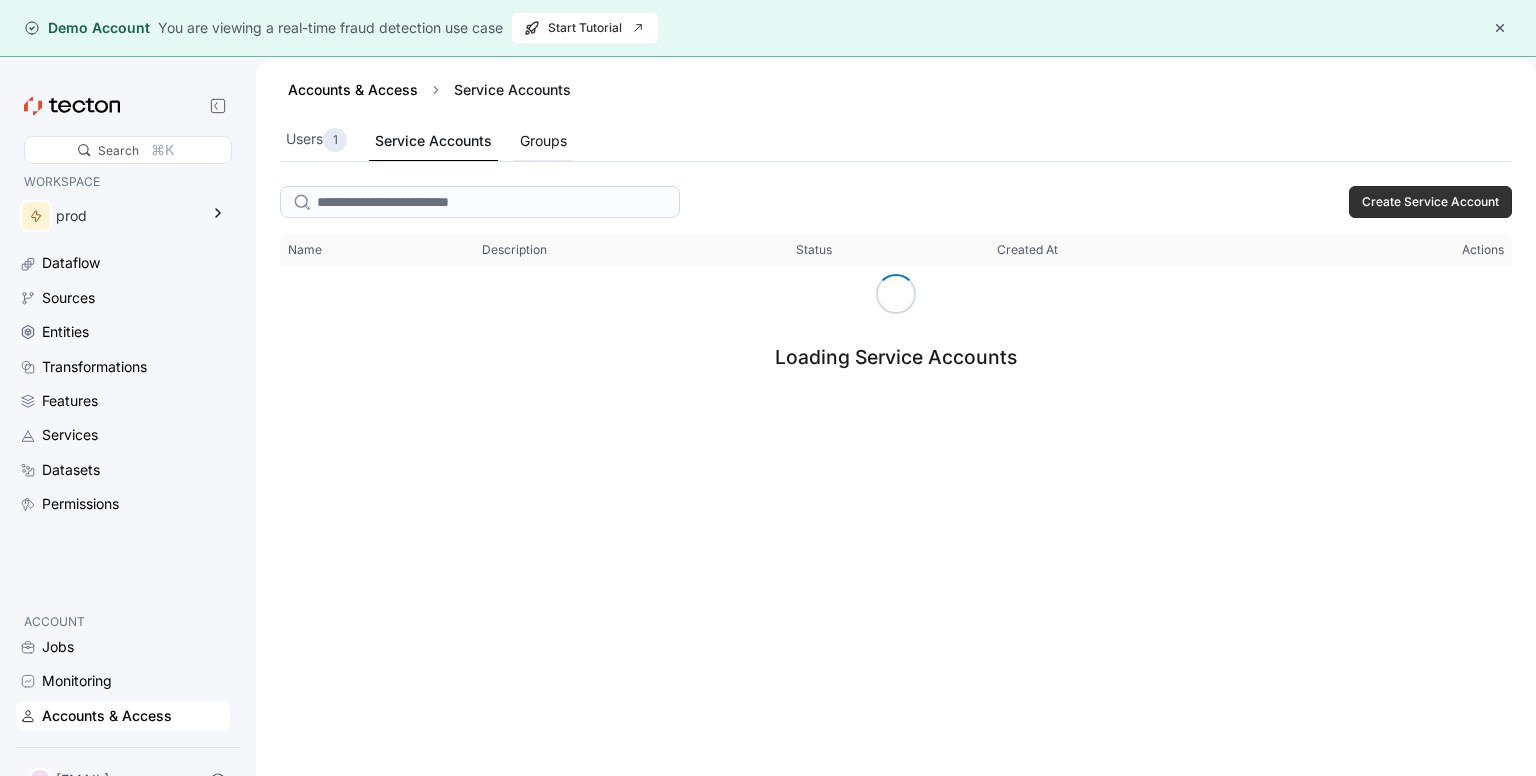 click on "Groups" at bounding box center (543, 141) 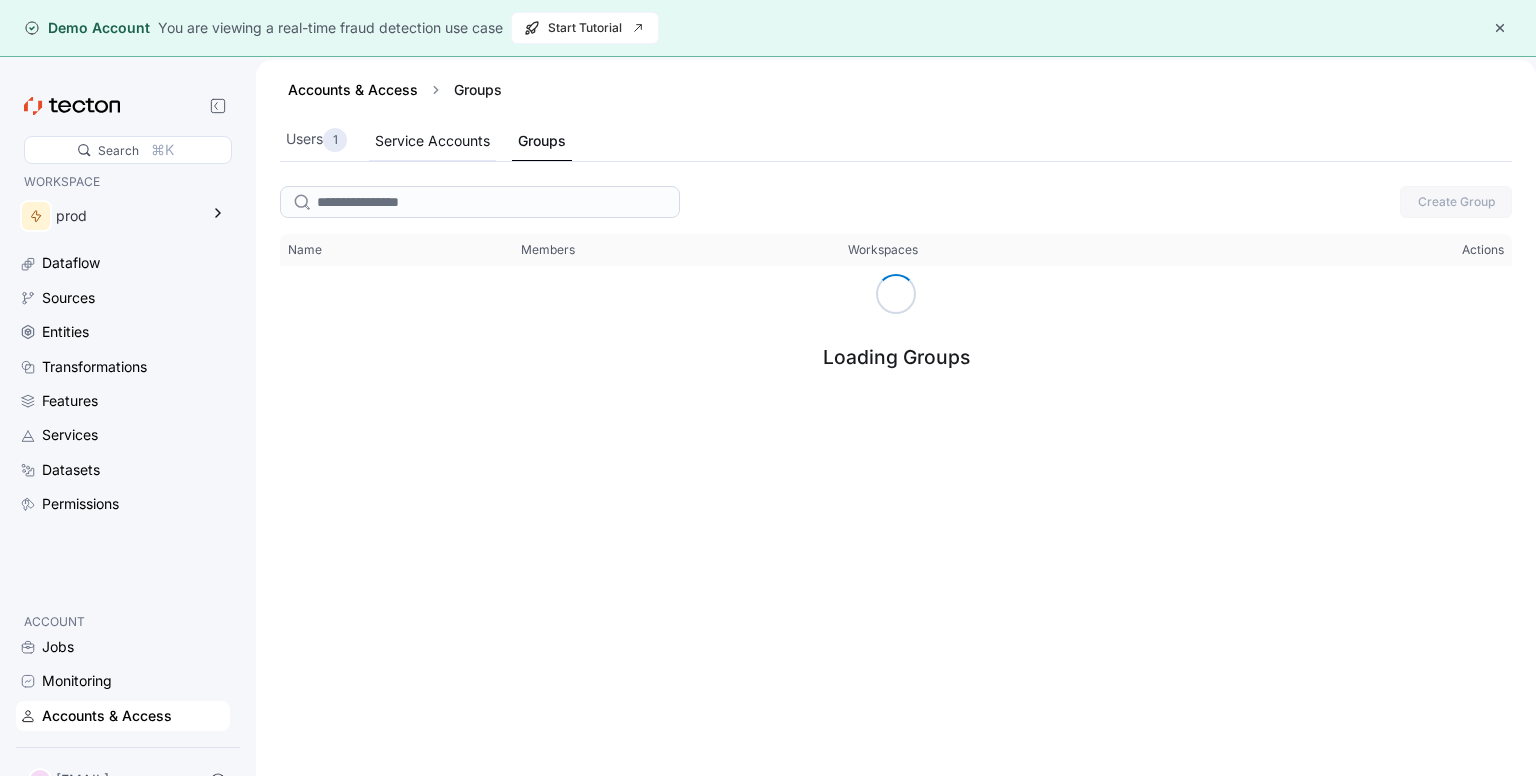 click on "Service Accounts" at bounding box center (432, 141) 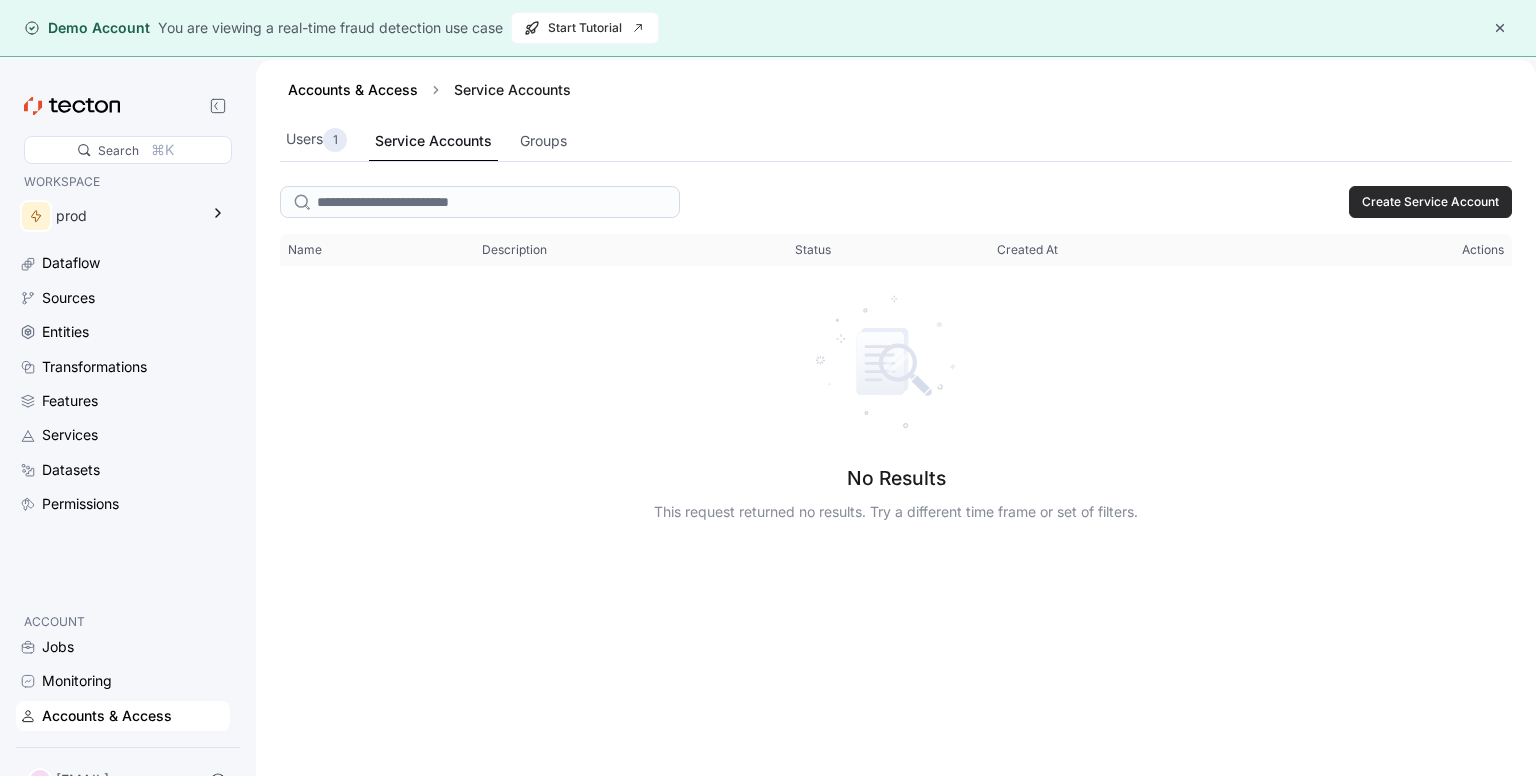 click on "Create Service Account" at bounding box center (1430, 202) 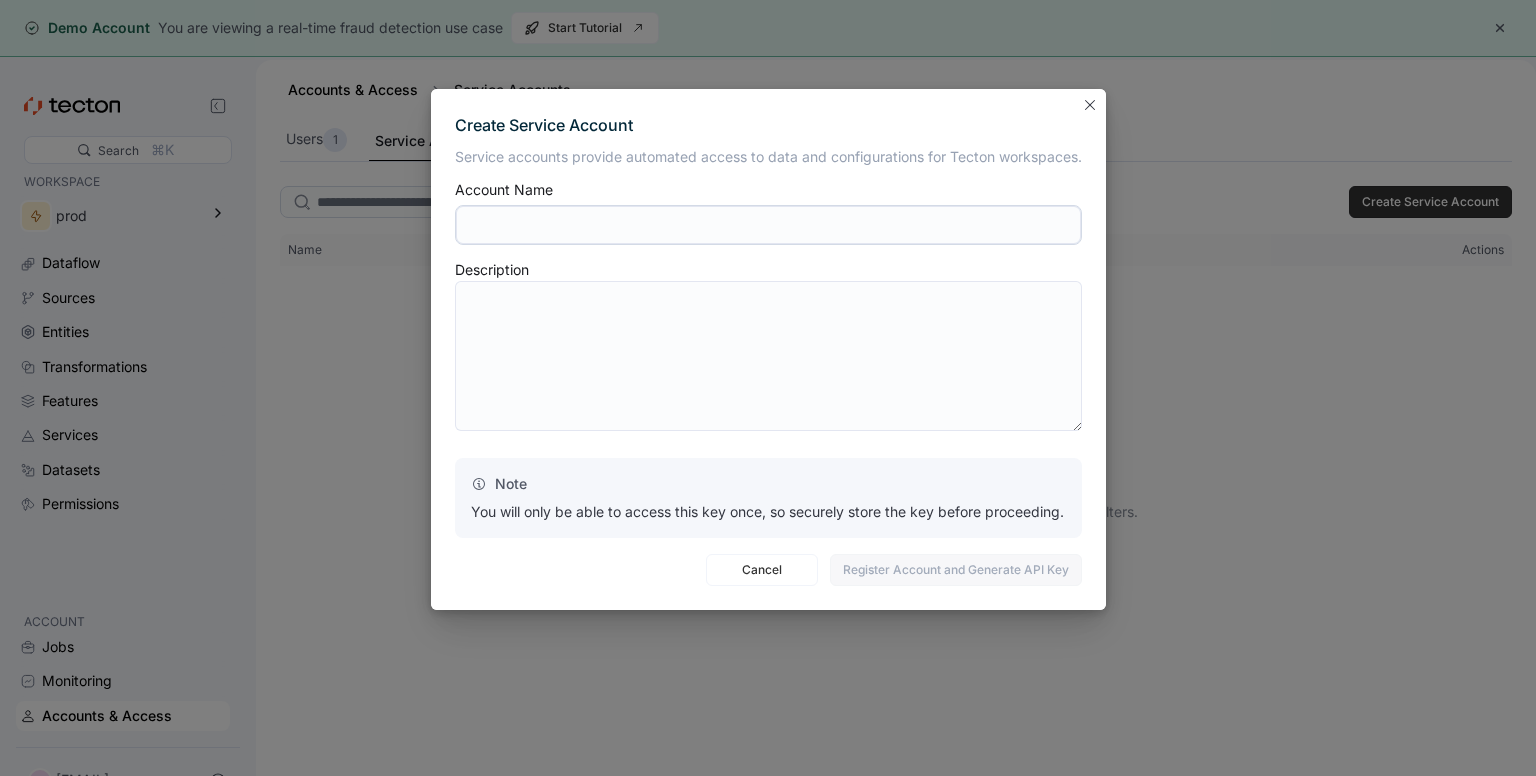 click on "Create Service Account" at bounding box center [768, 126] 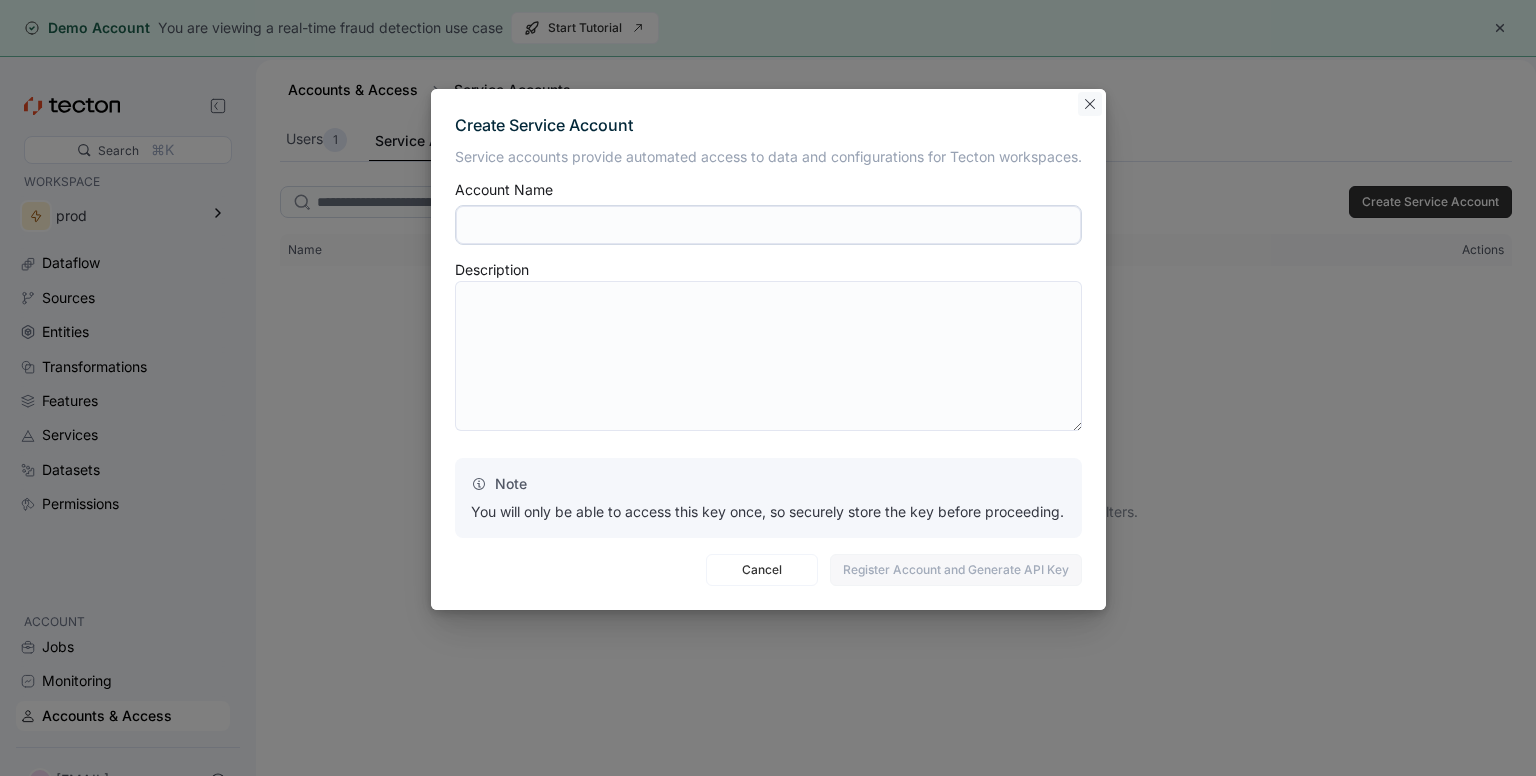 click at bounding box center [1090, 104] 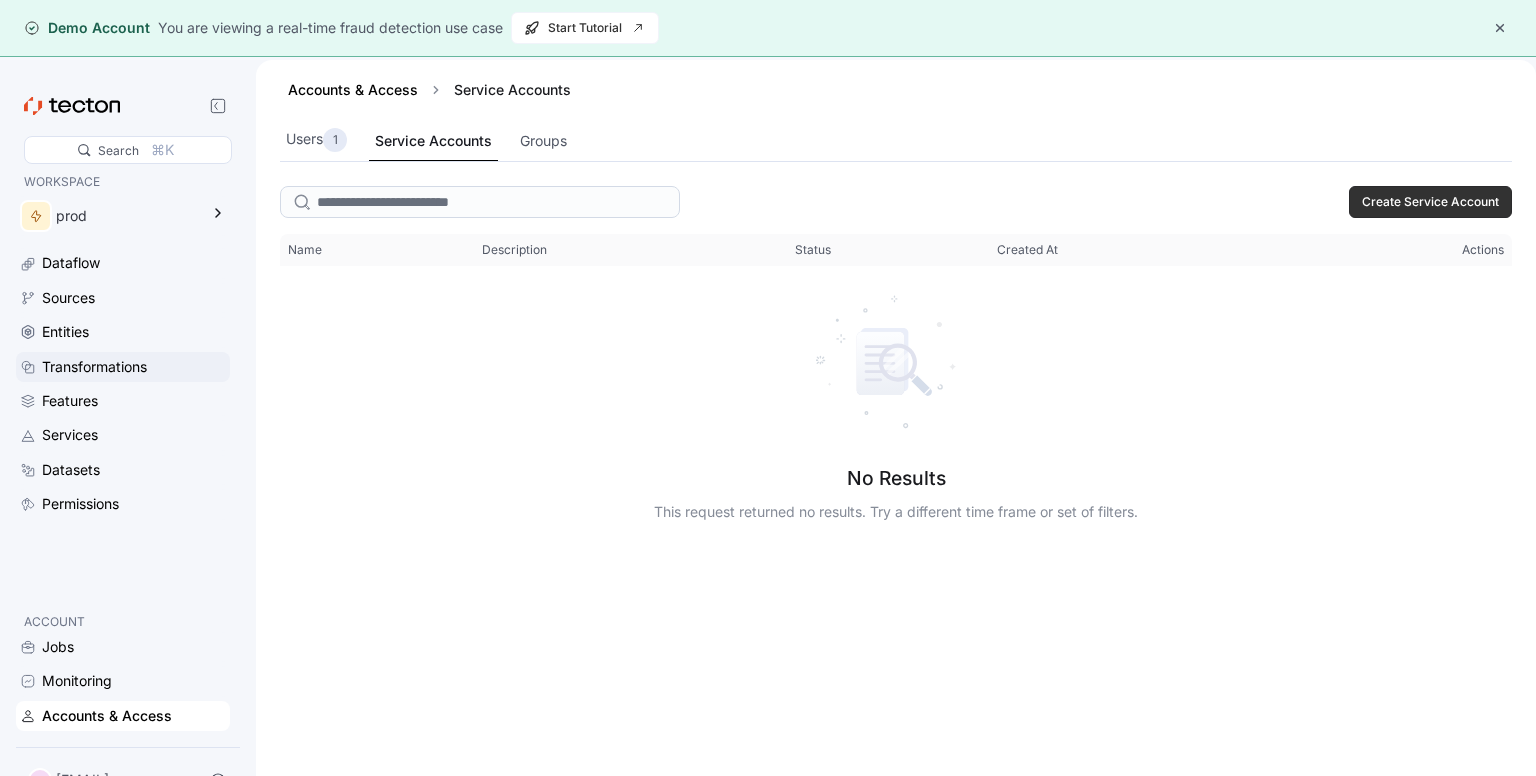 click on "Transformations" at bounding box center [94, 367] 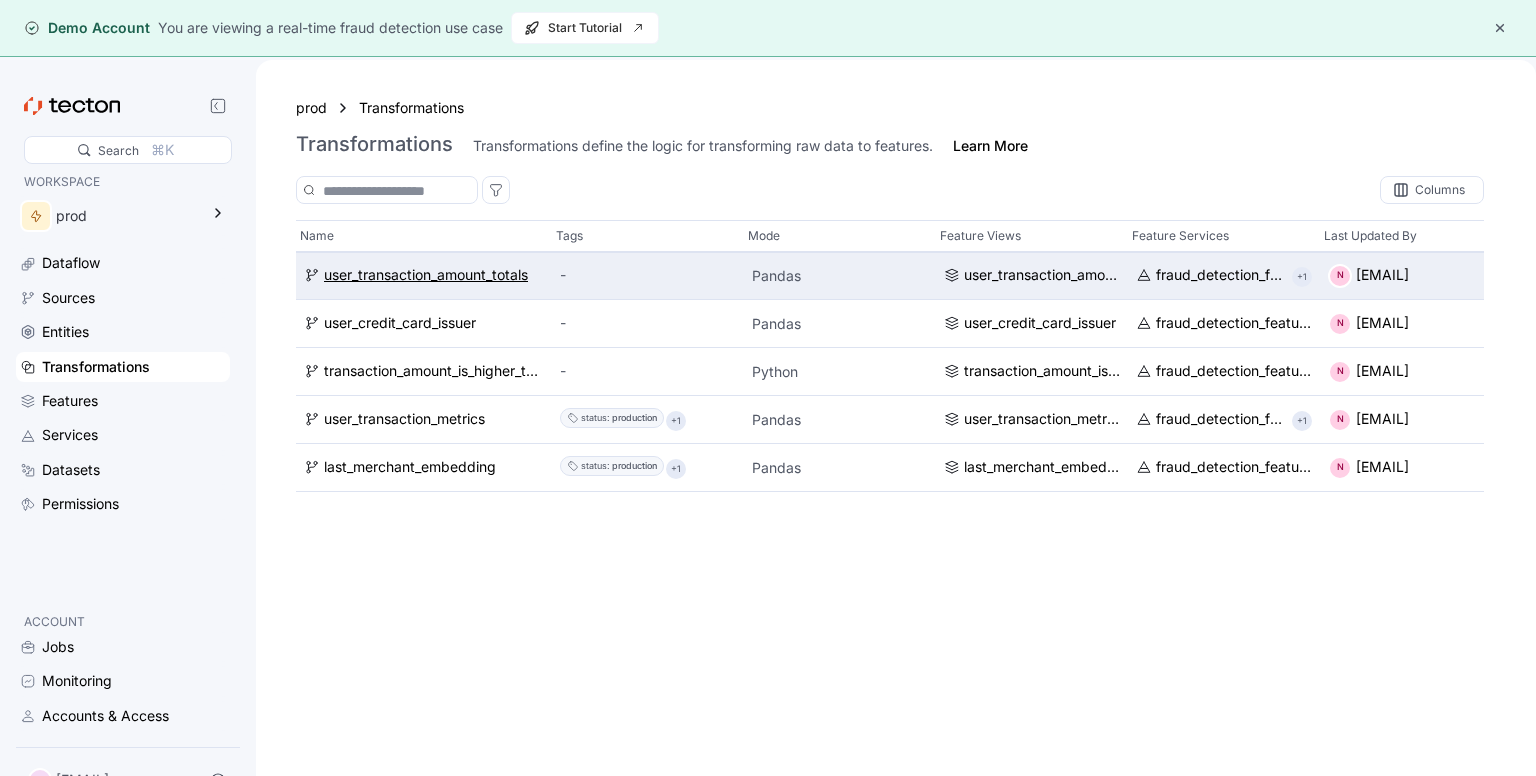 click on "user_transaction_amount_totals" at bounding box center (426, 276) 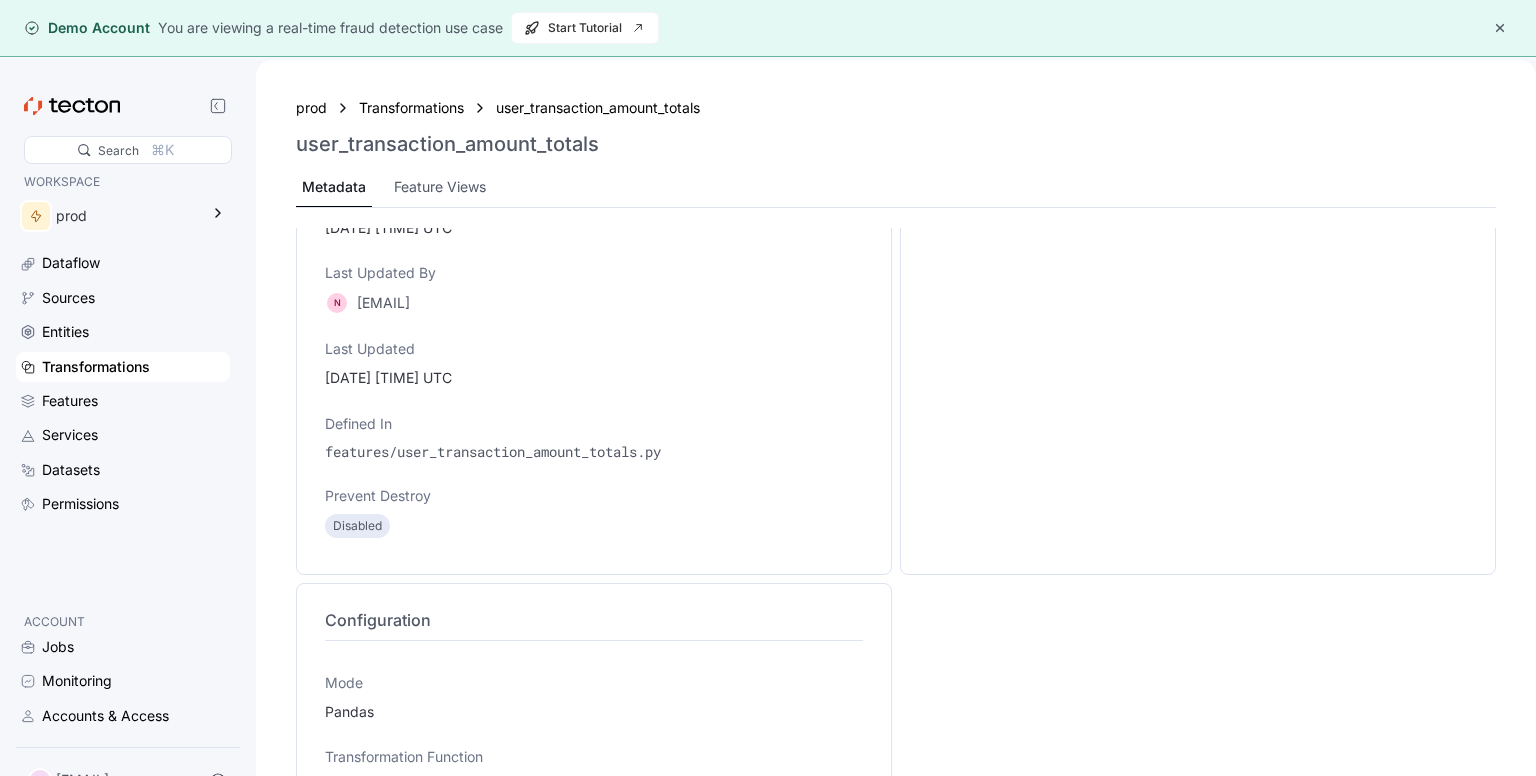 scroll, scrollTop: 299, scrollLeft: 0, axis: vertical 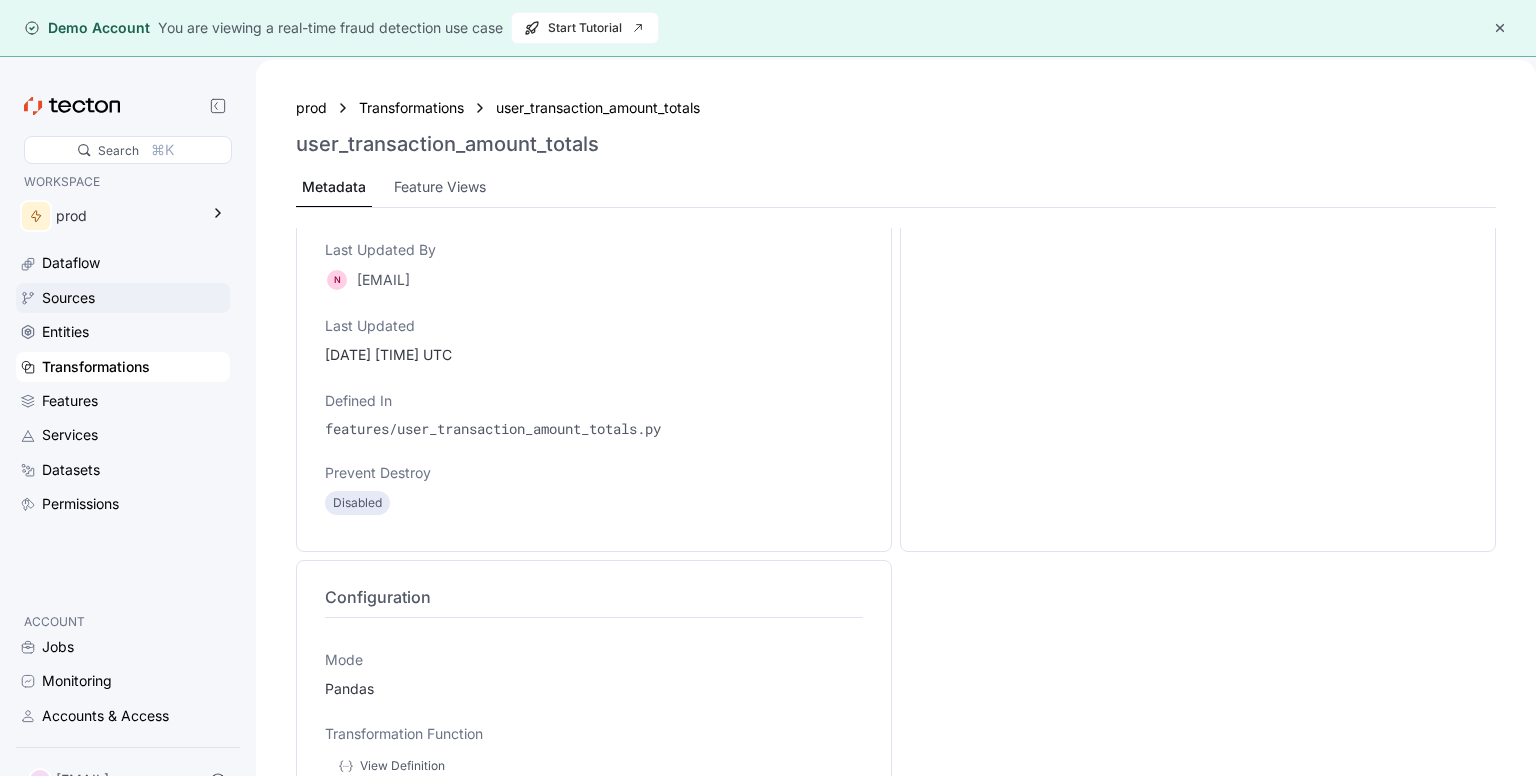 click on "Sources" at bounding box center [123, 298] 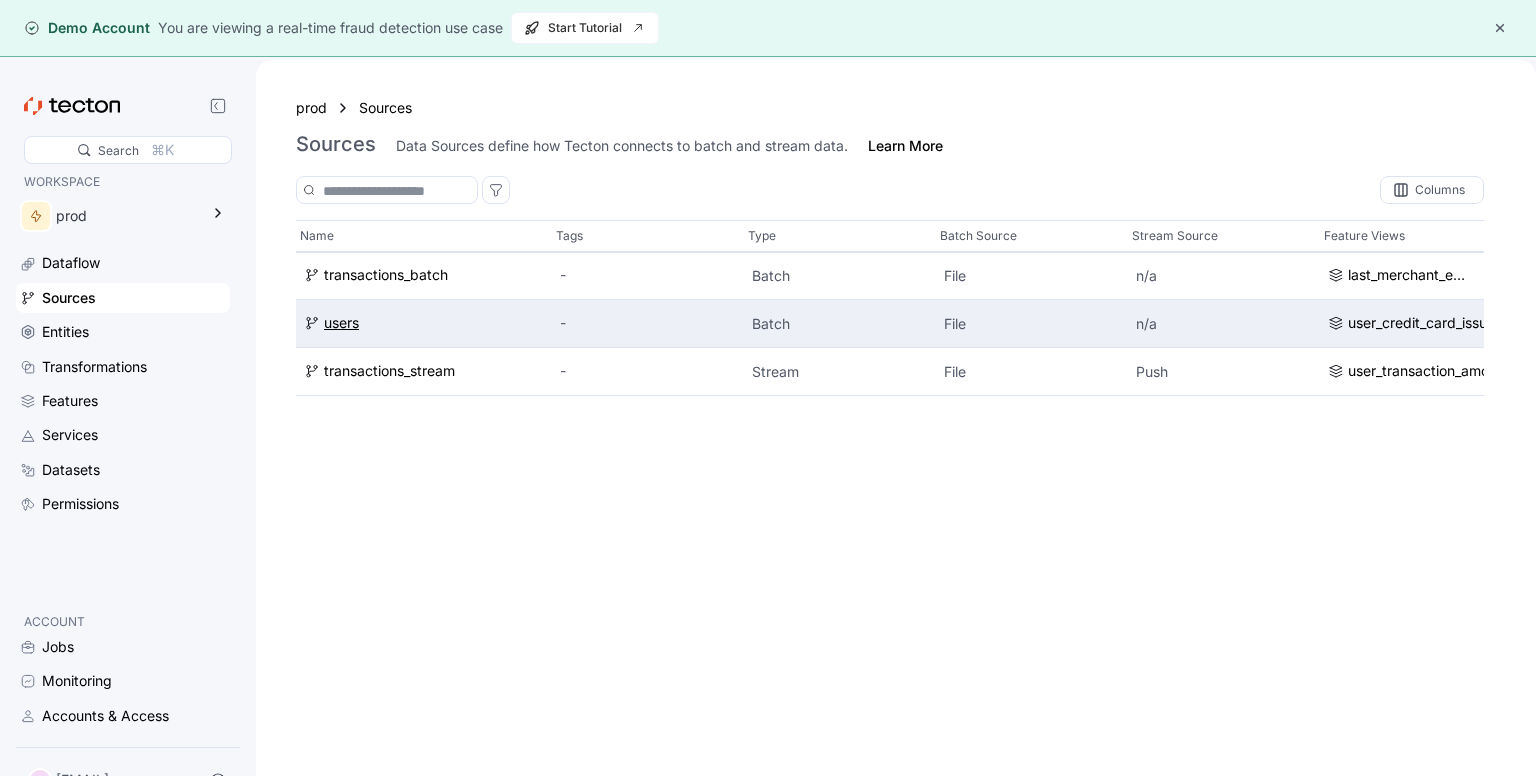 click on "users" at bounding box center (341, 324) 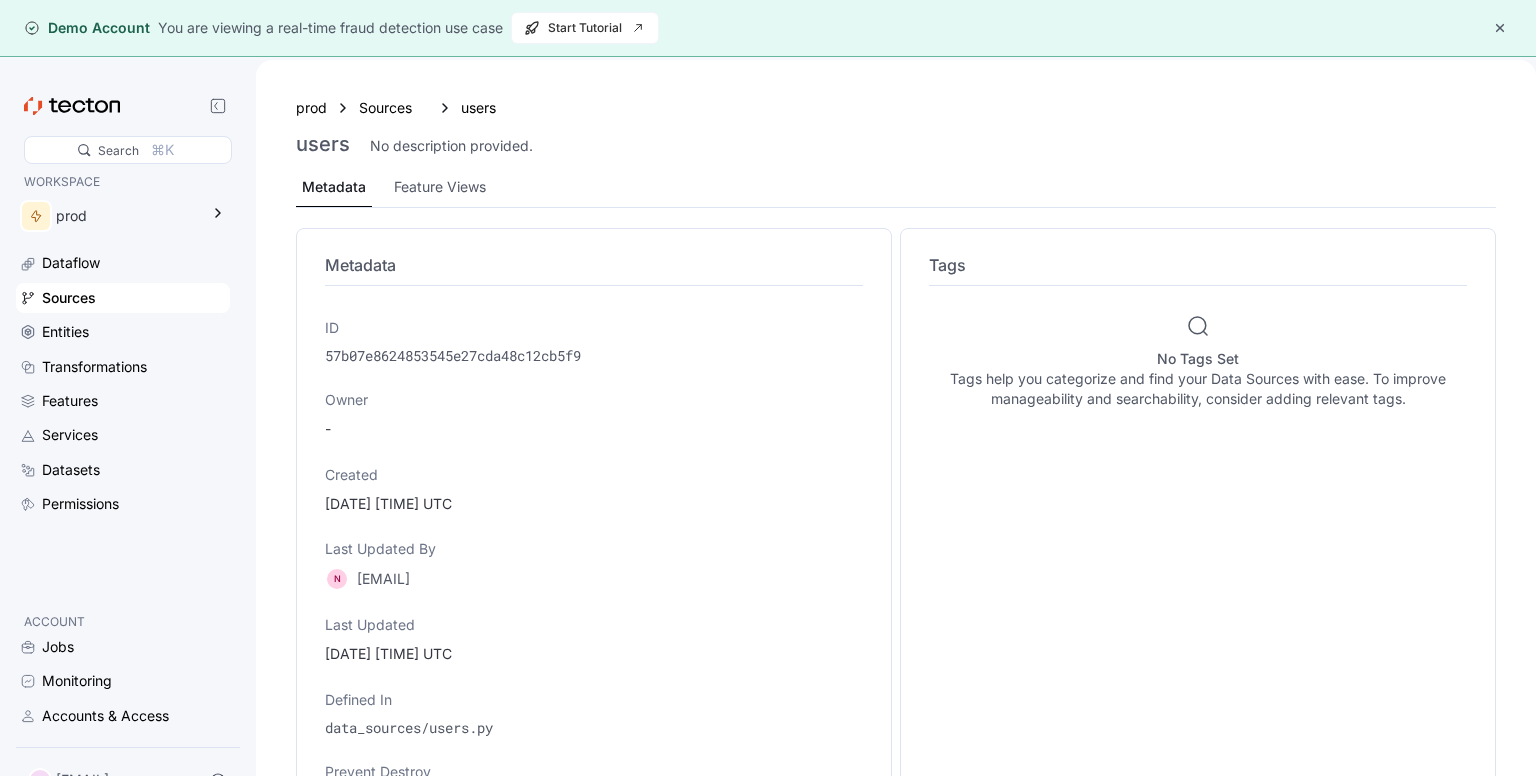 click on "No description provided." at bounding box center (451, 146) 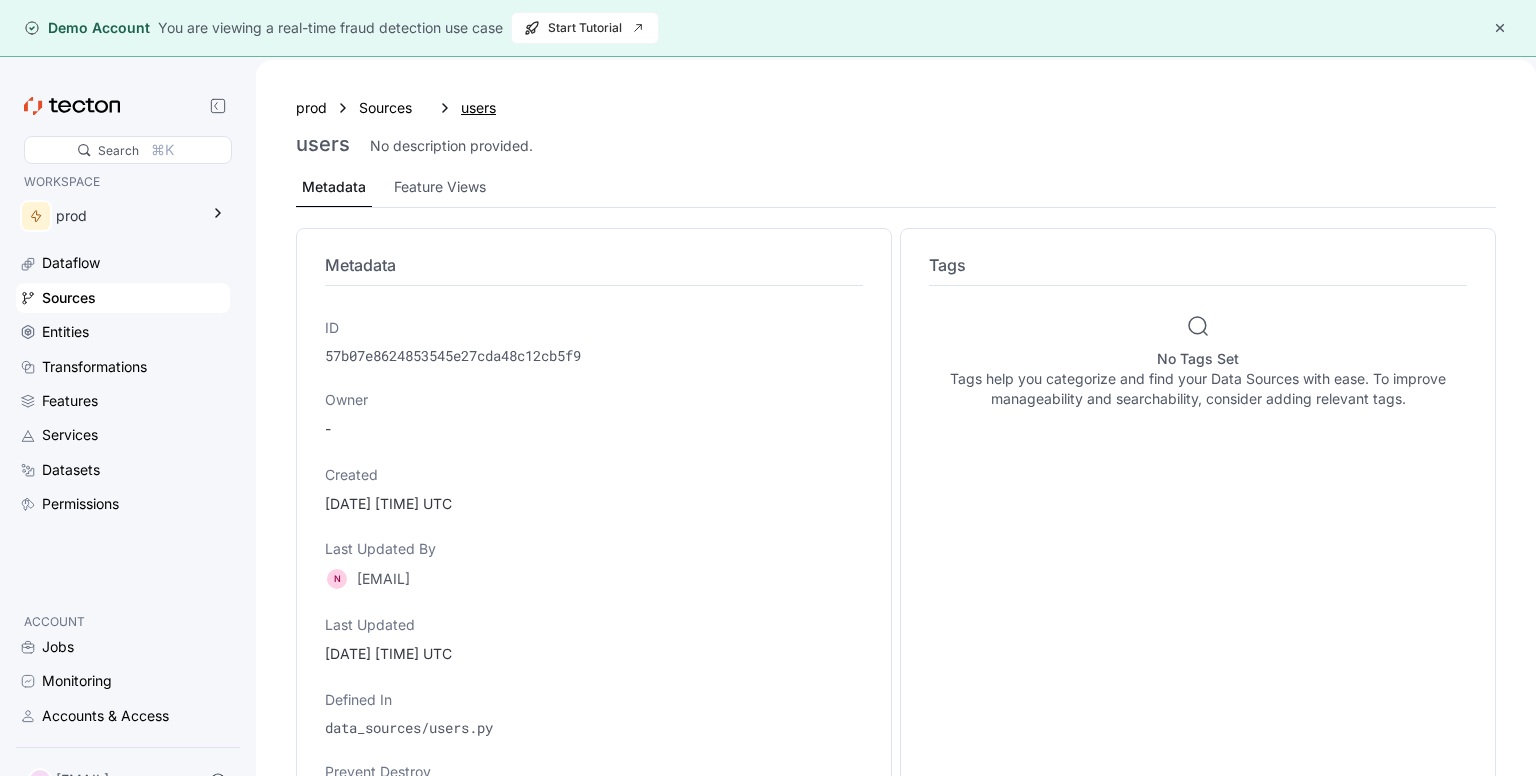 click on "users" at bounding box center [496, 108] 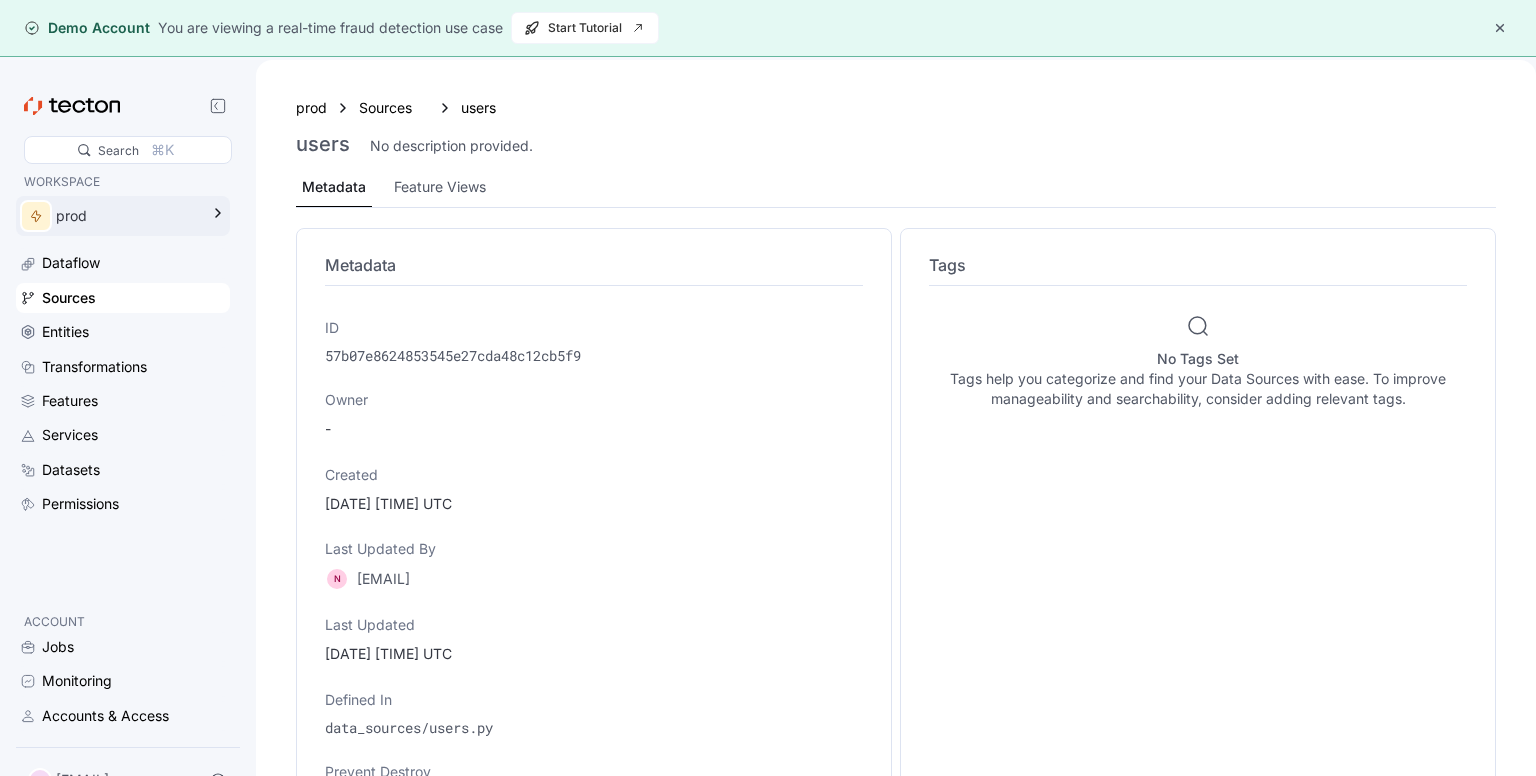 click on "prod" at bounding box center (109, 216) 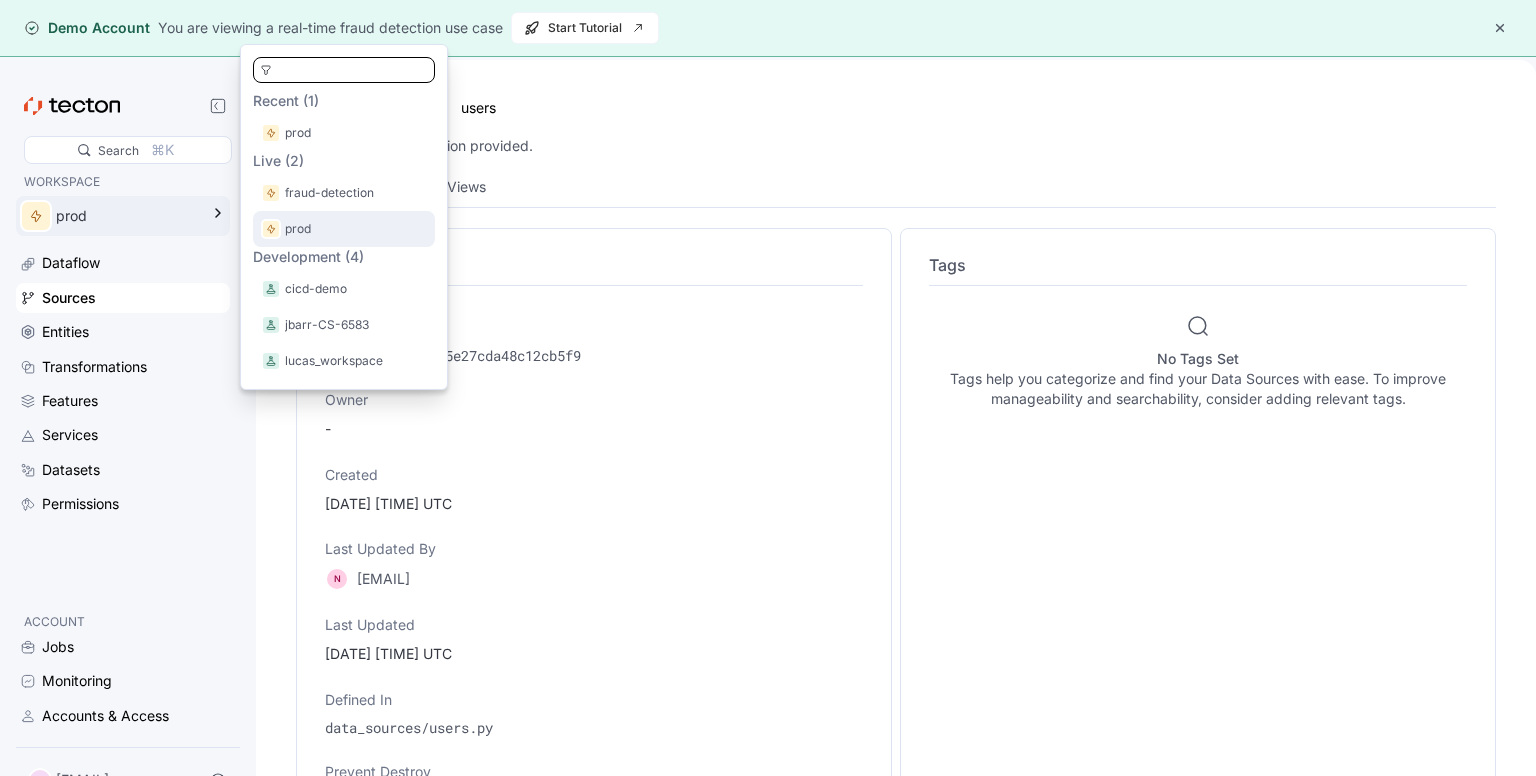 click on "prod" at bounding box center [344, 229] 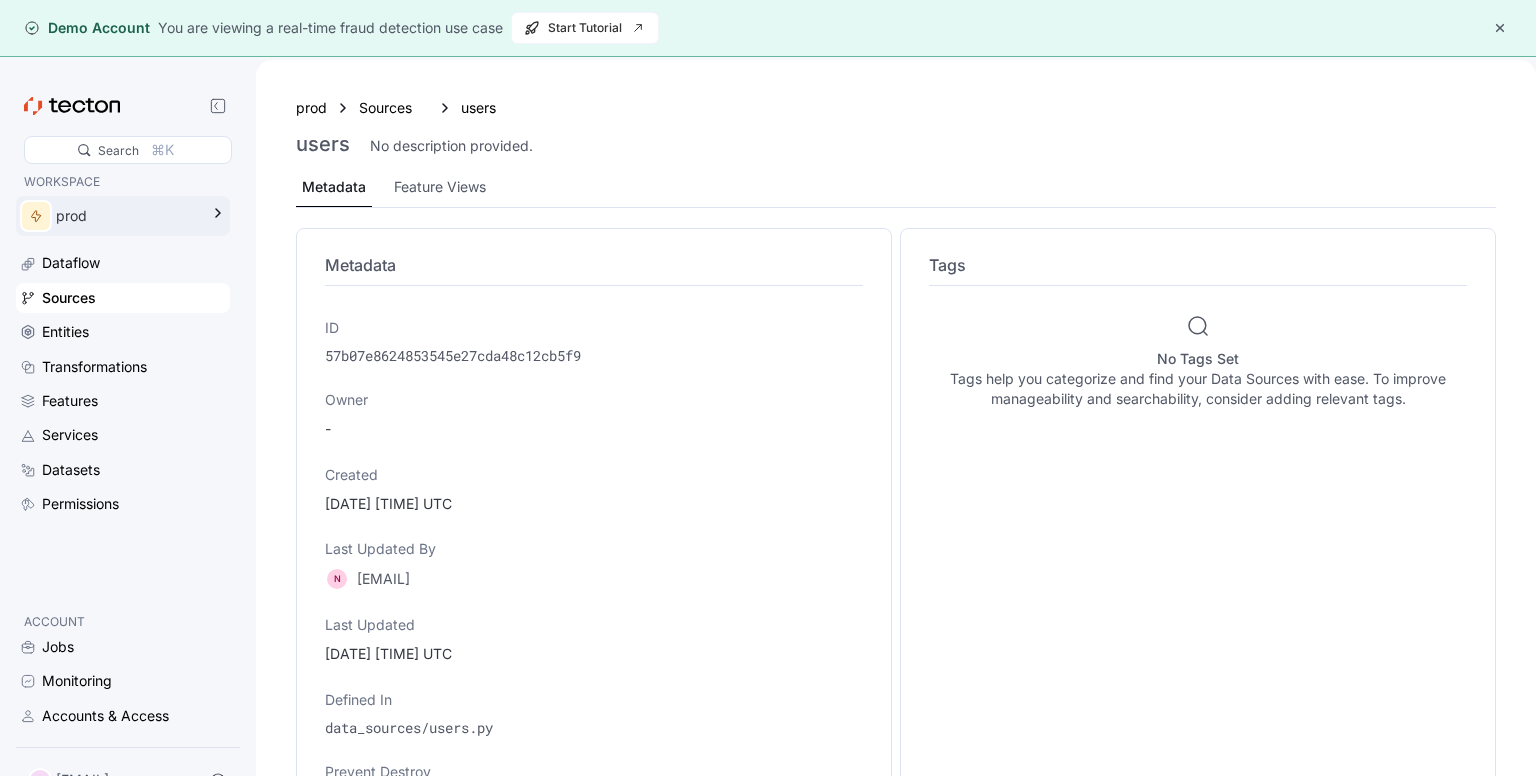 click 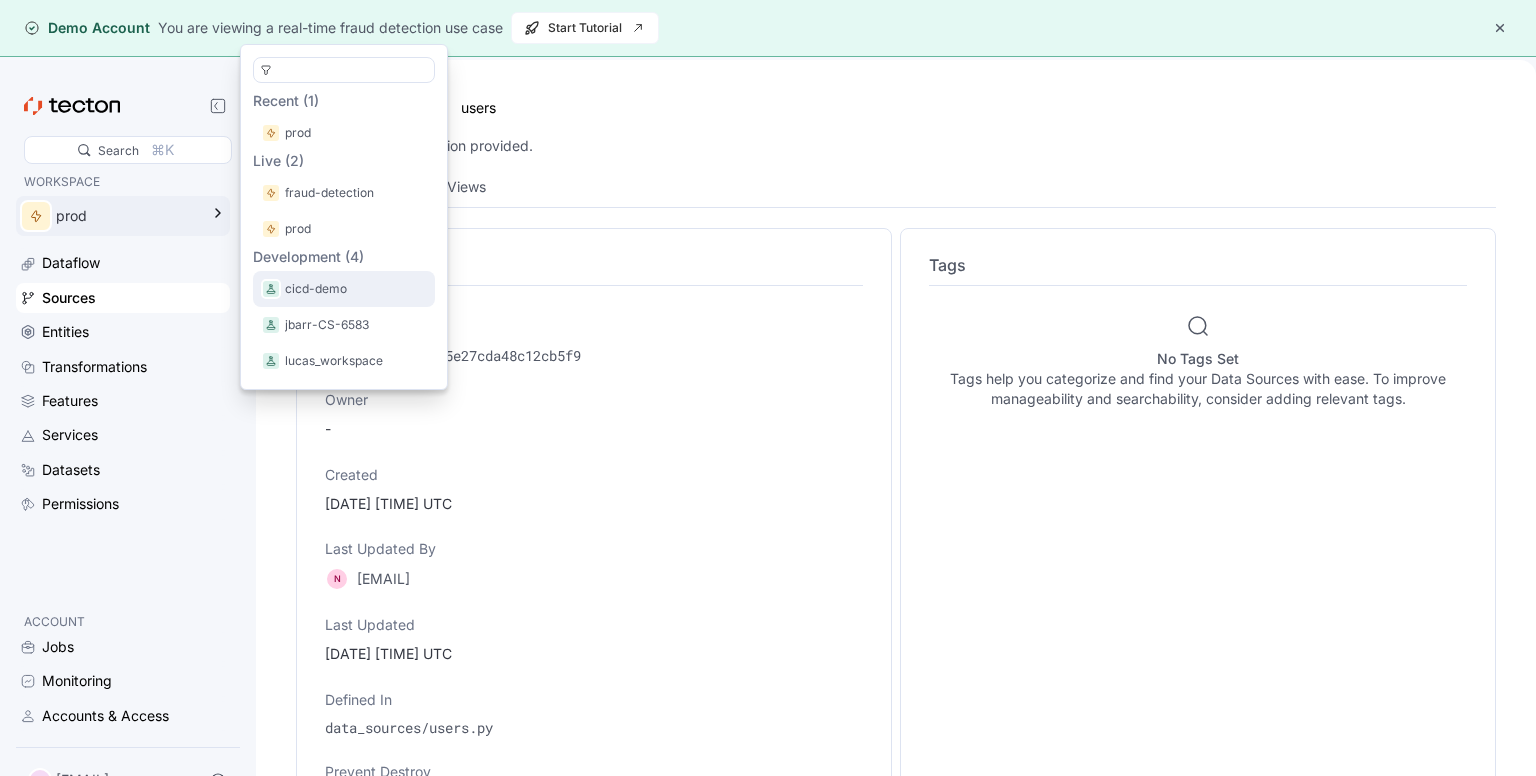 click on "cicd-demo" at bounding box center (316, 289) 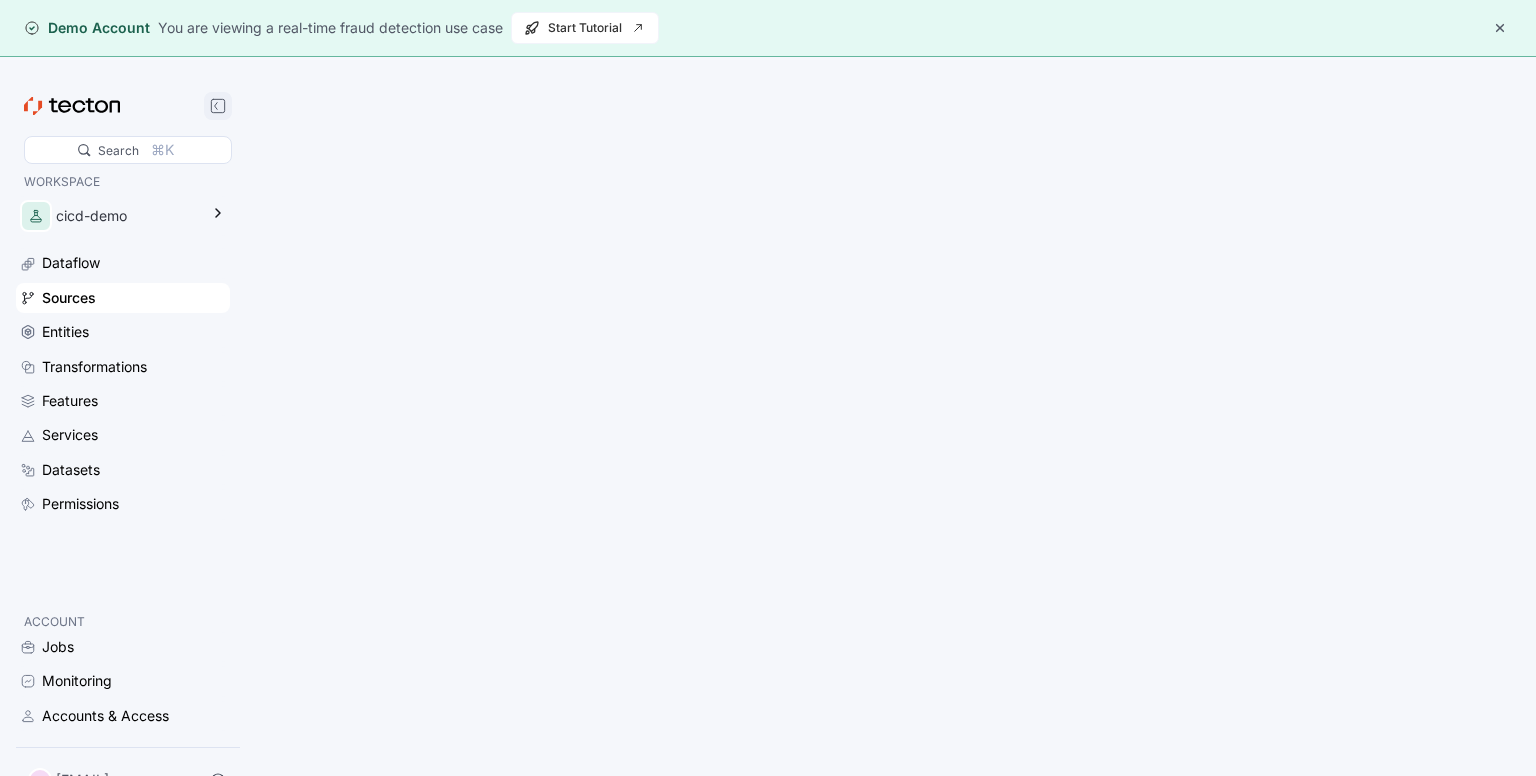 click 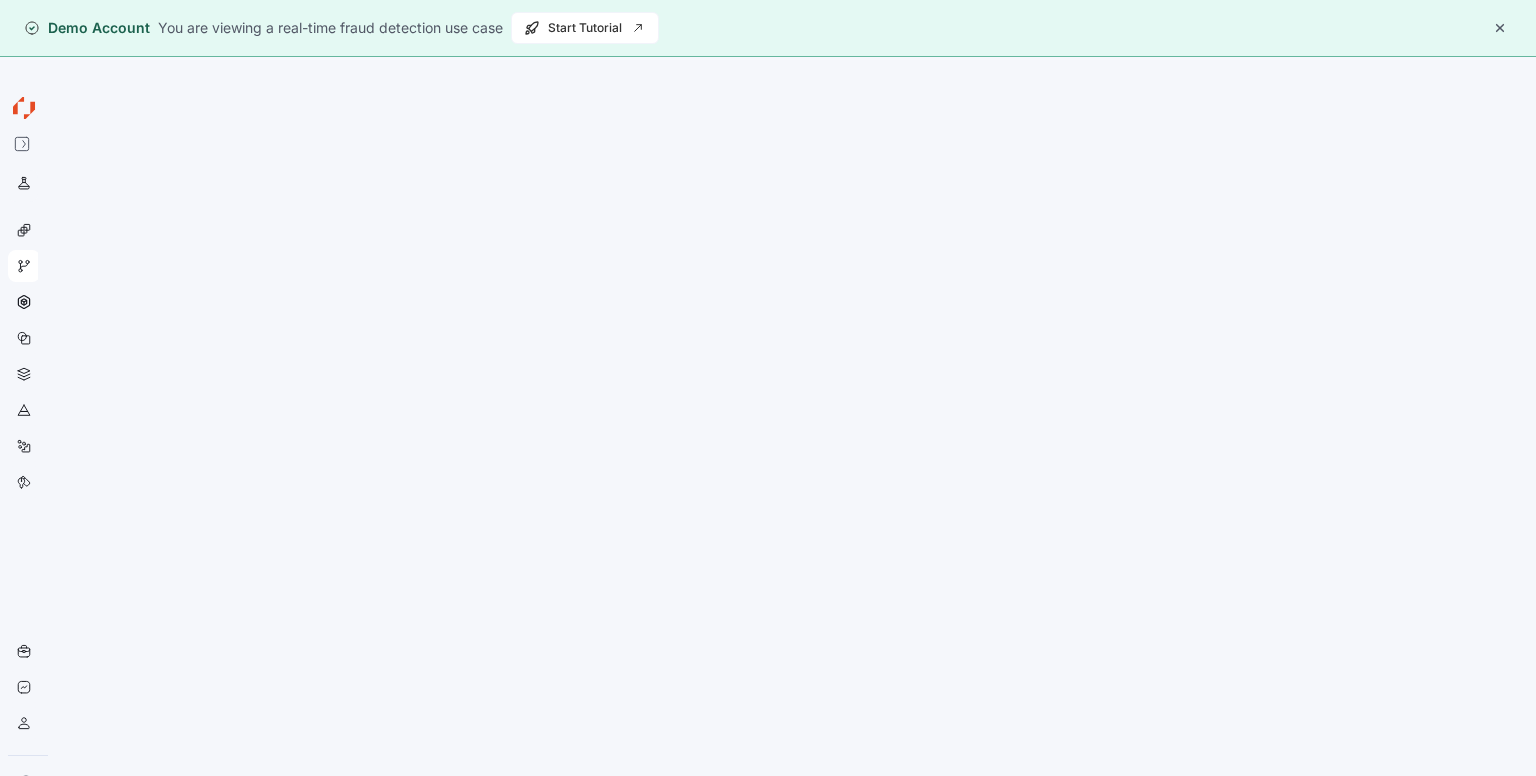 click 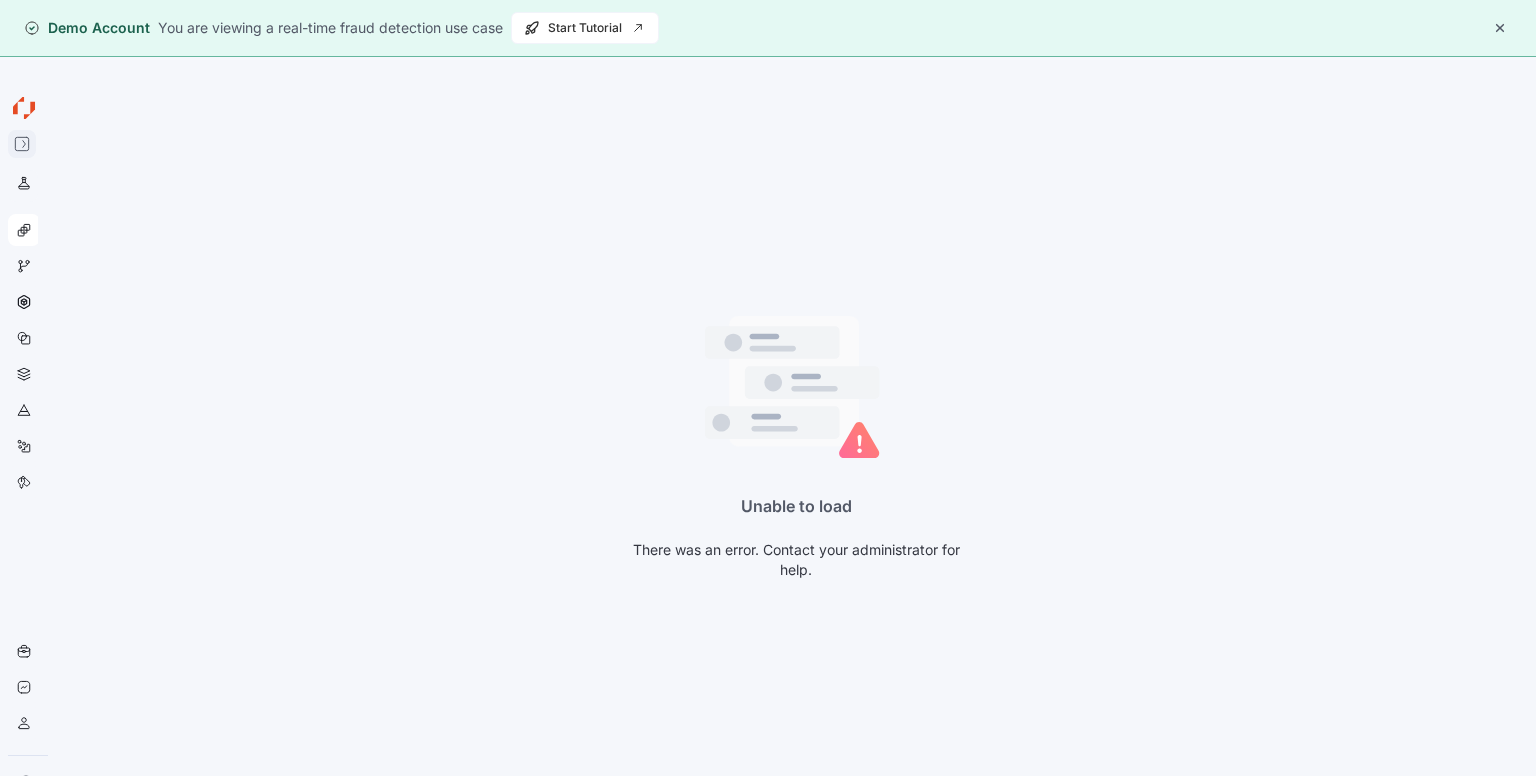 click 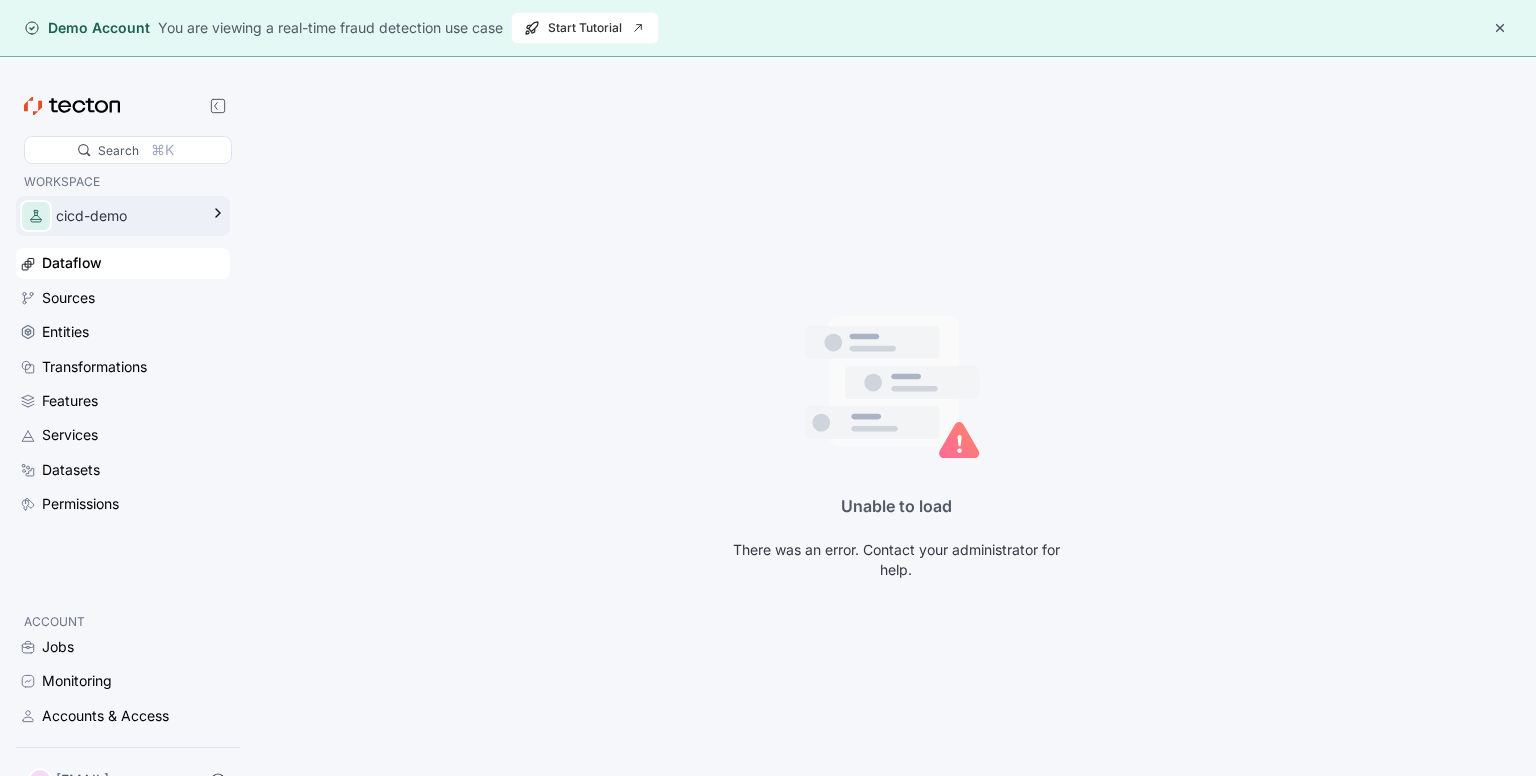 click on "cicd-demo" at bounding box center [127, 216] 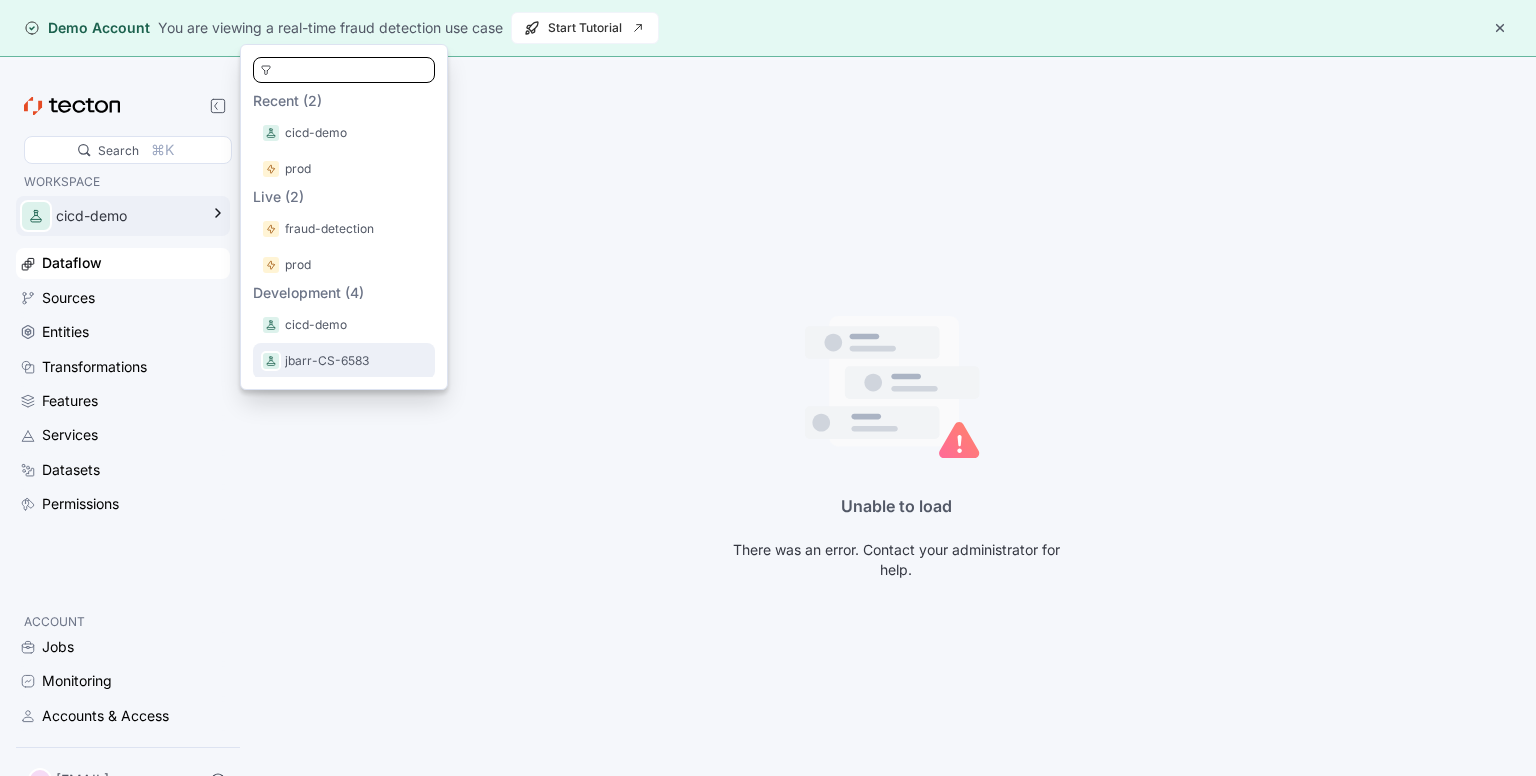 click on "jbarr-CS-6583" at bounding box center [344, 361] 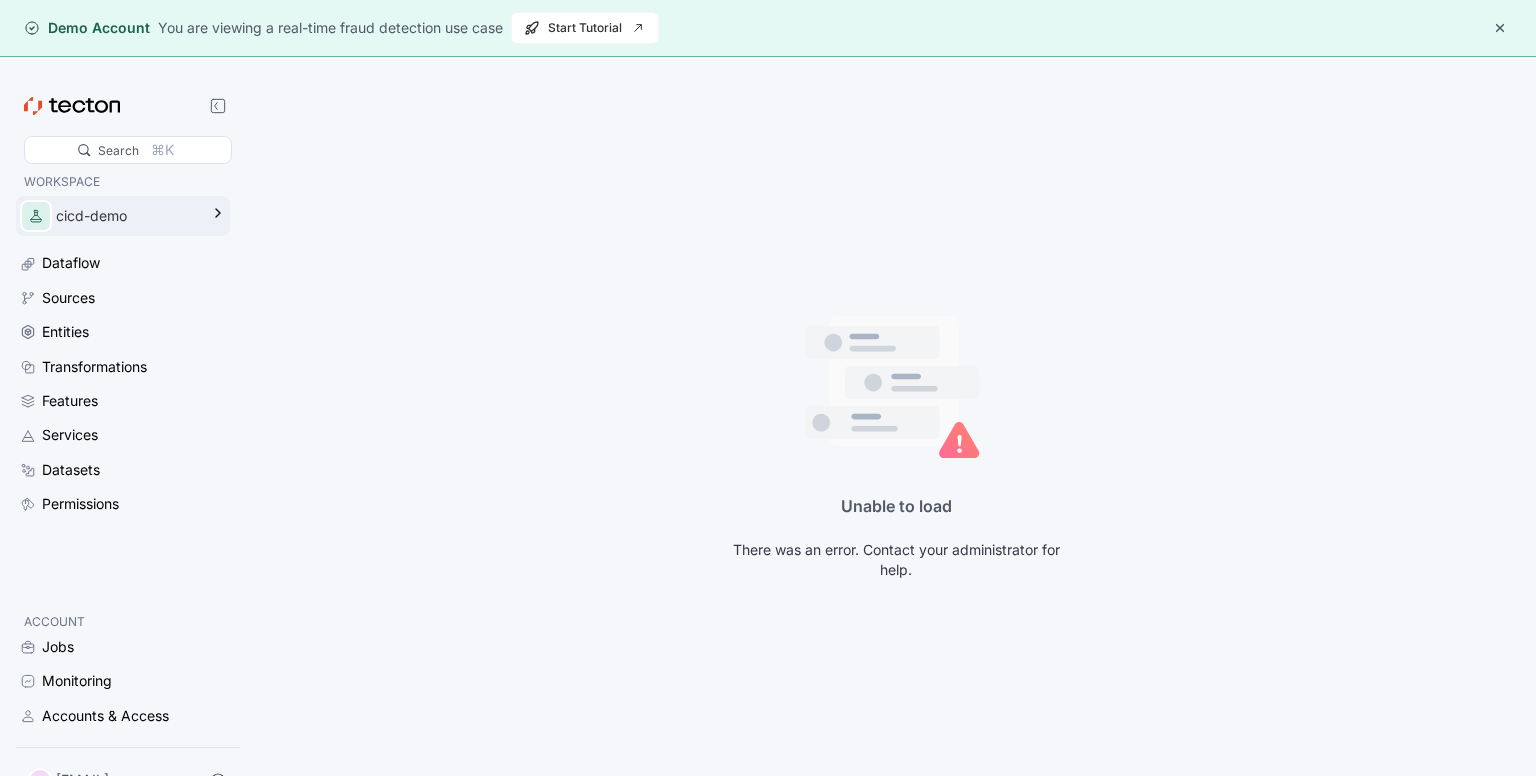 click on "cicd-demo" at bounding box center (123, 216) 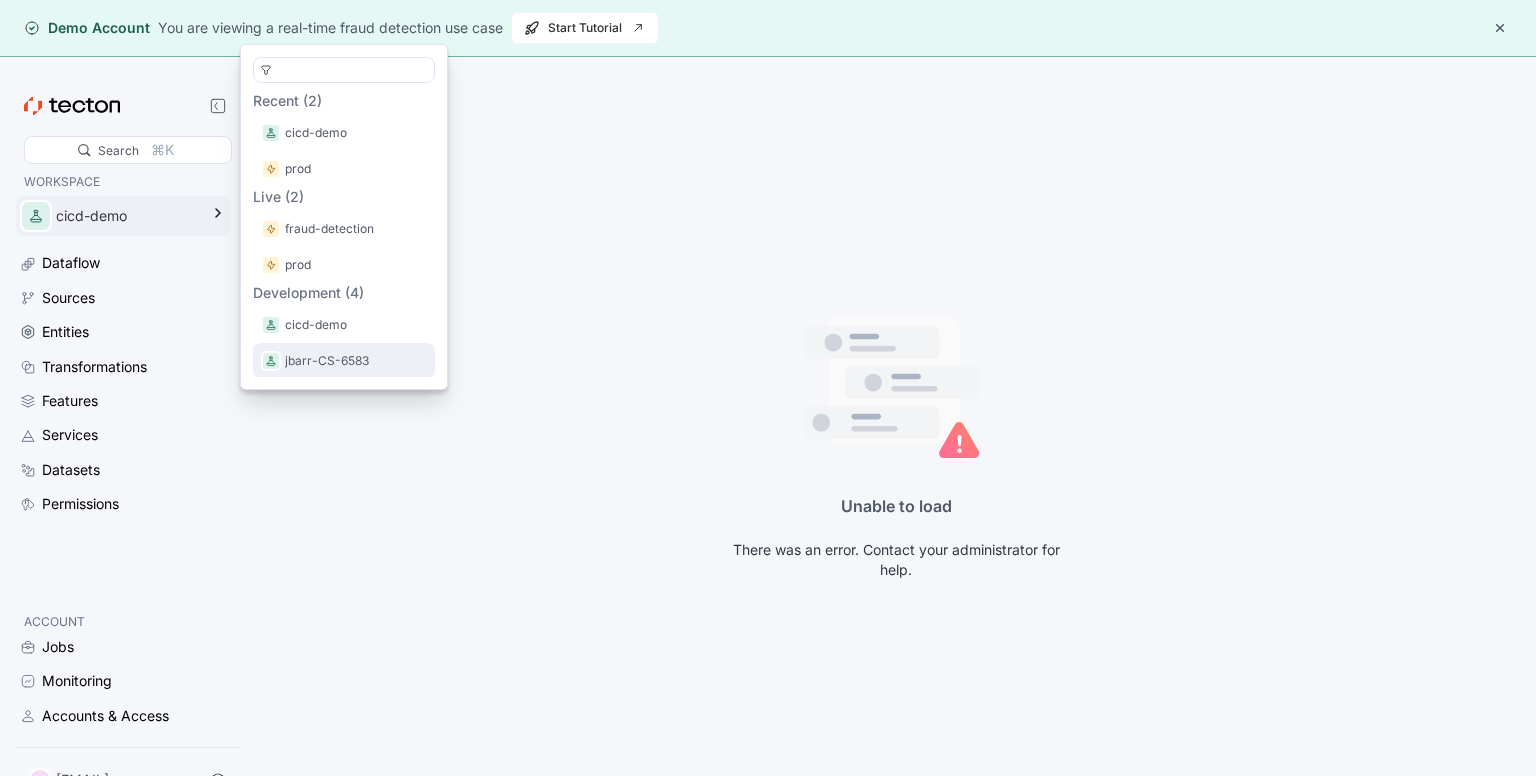 click on "jbarr-CS-6583" at bounding box center (344, 361) 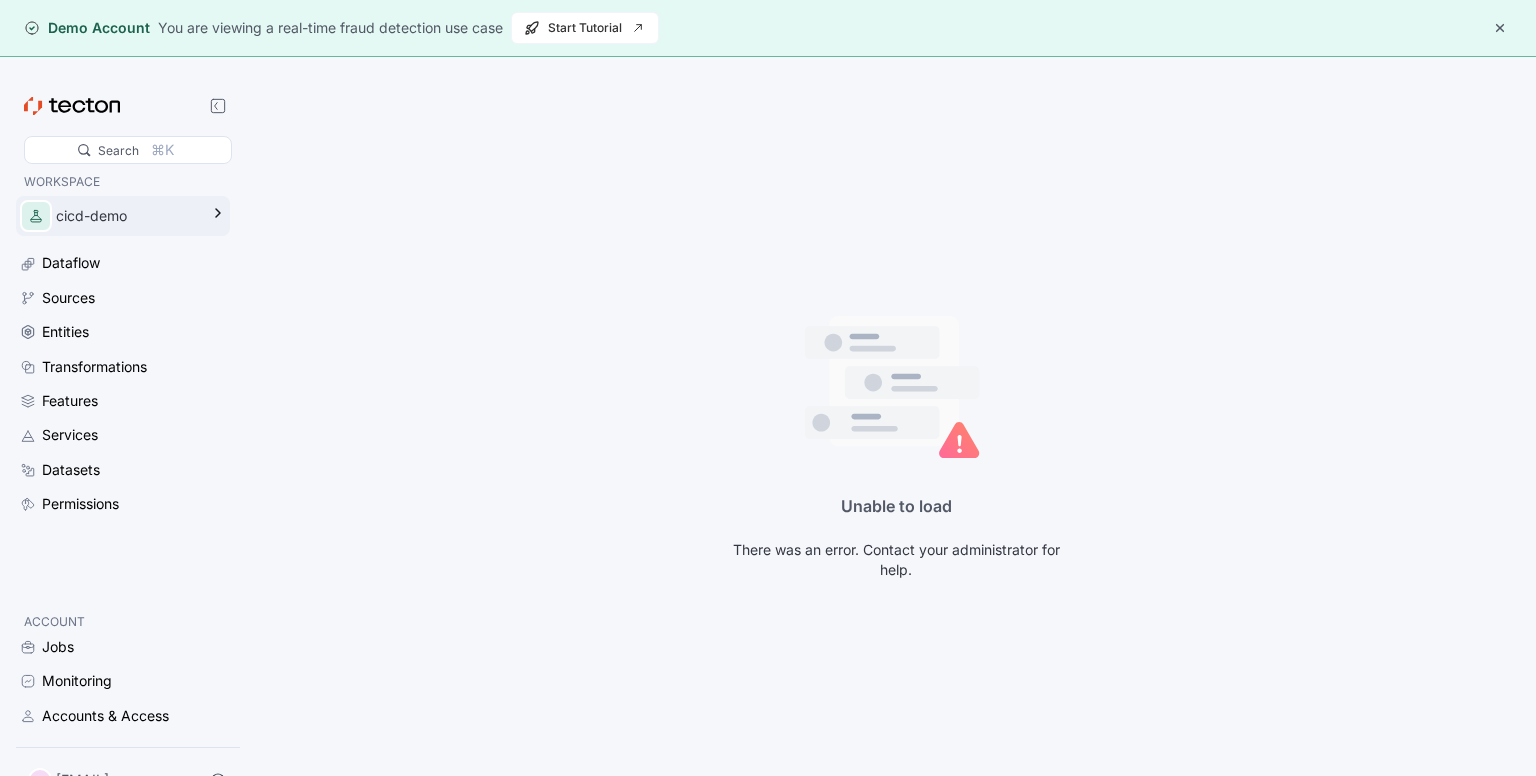 click 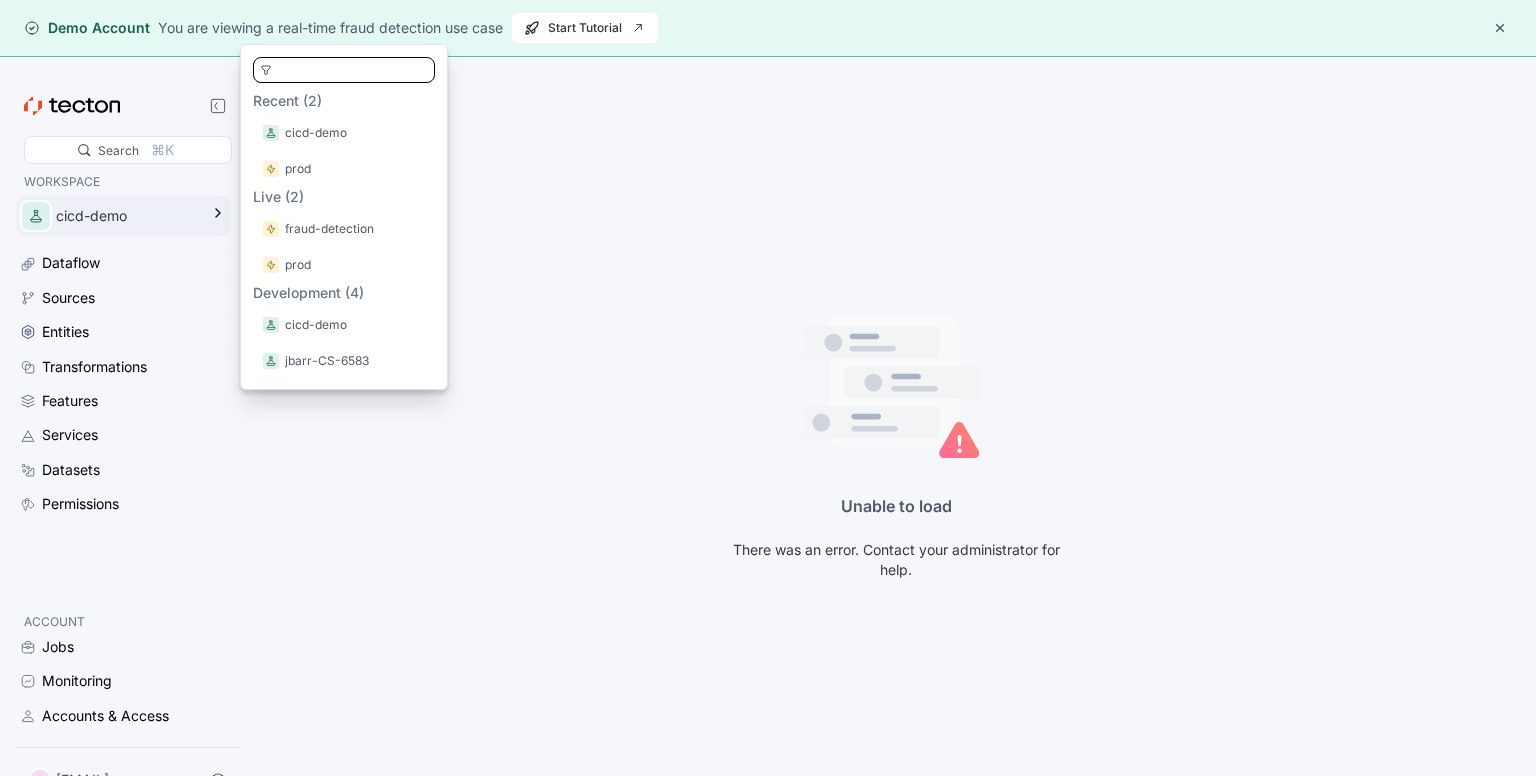 scroll, scrollTop: 73, scrollLeft: 0, axis: vertical 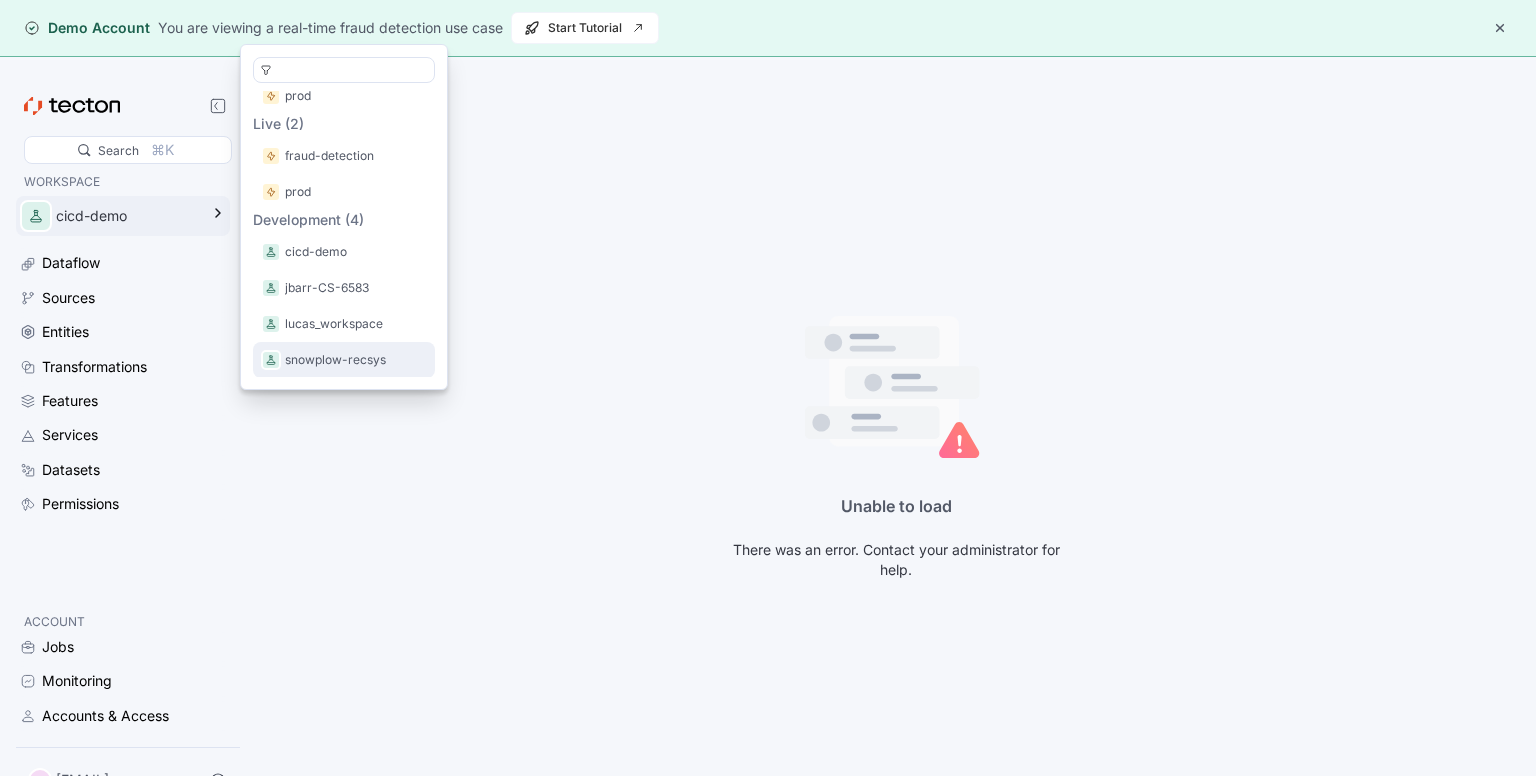 click on "snowplow-recsys" at bounding box center (344, 360) 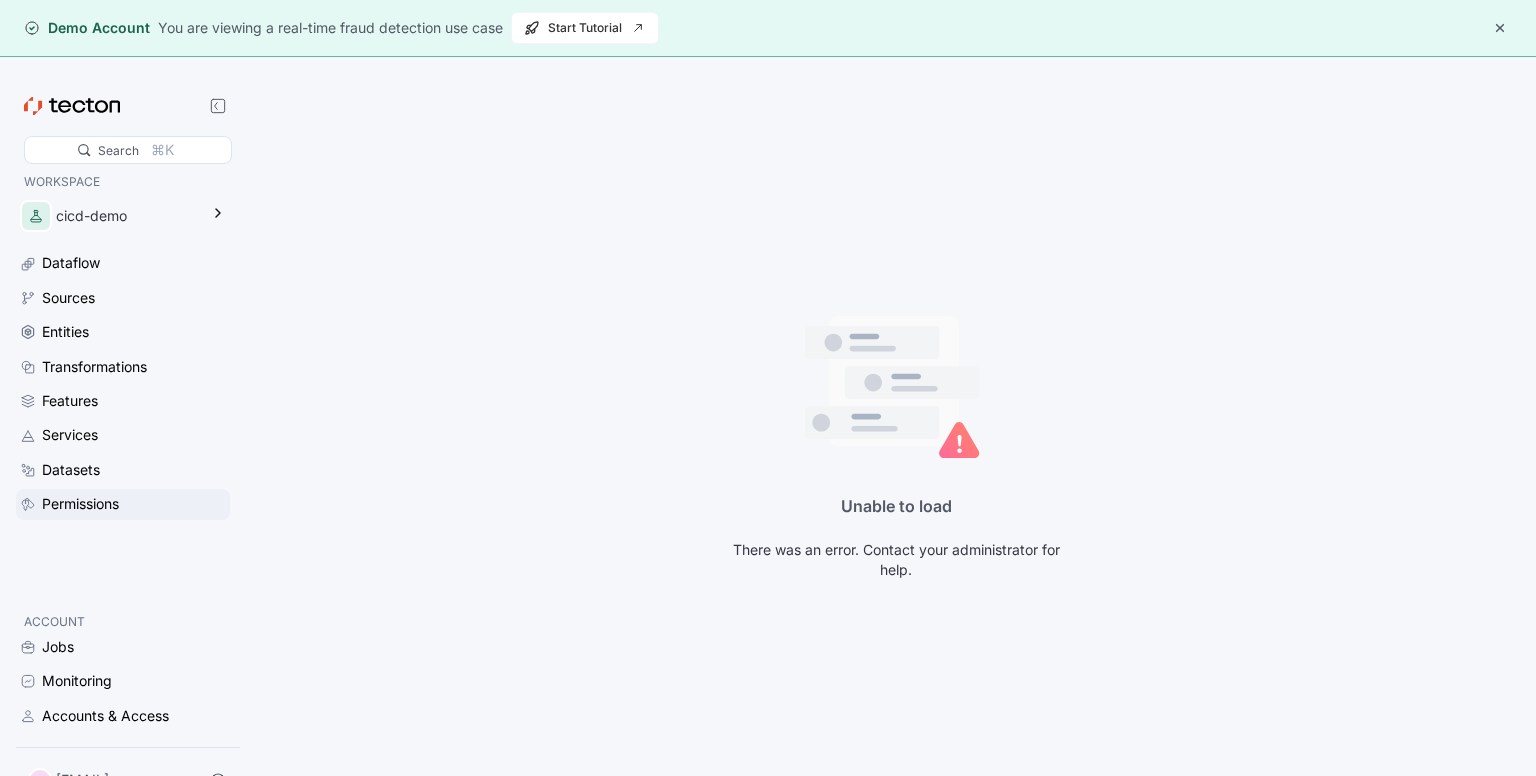 click on "Permissions" at bounding box center (80, 504) 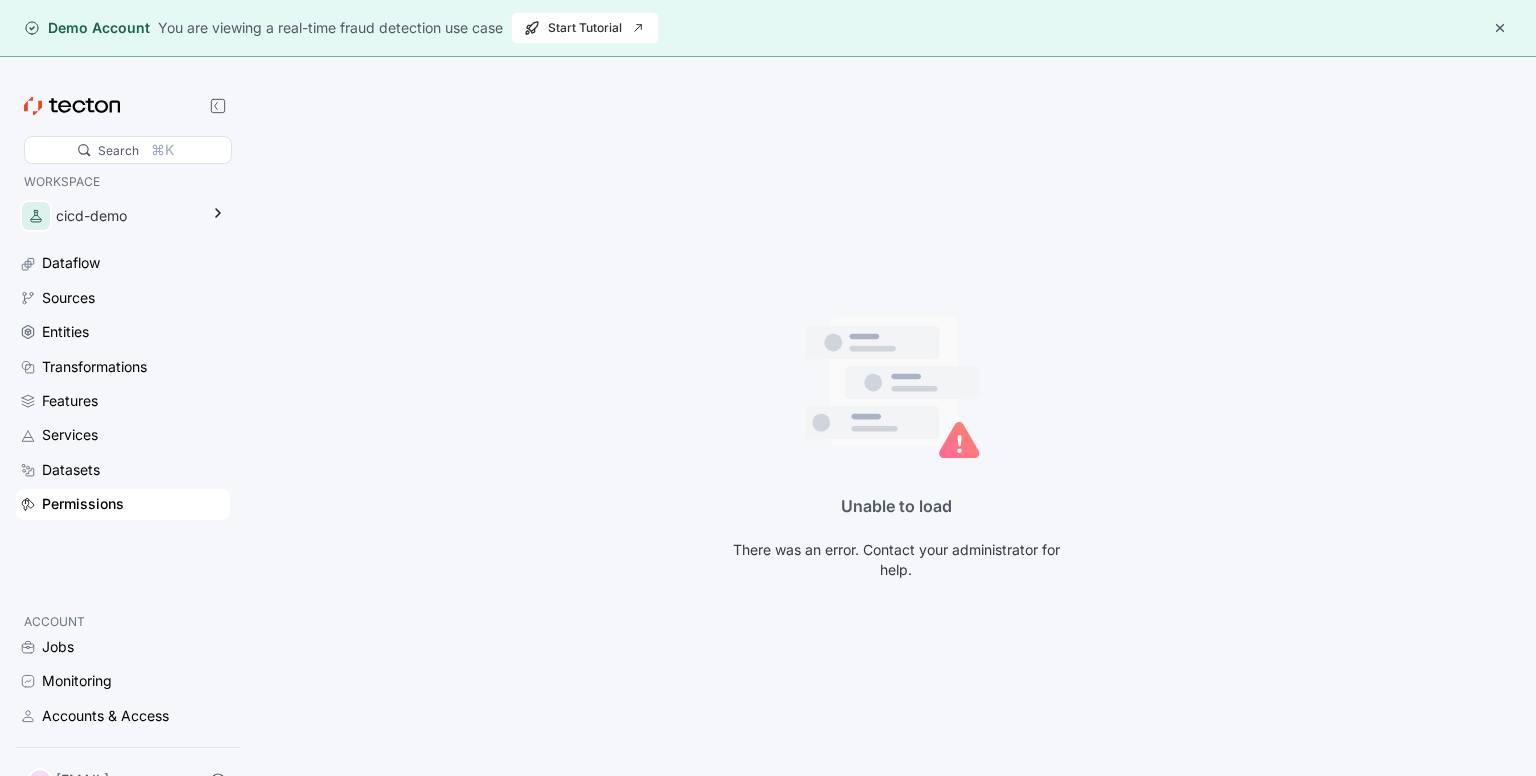 click on "Permissions" at bounding box center [83, 504] 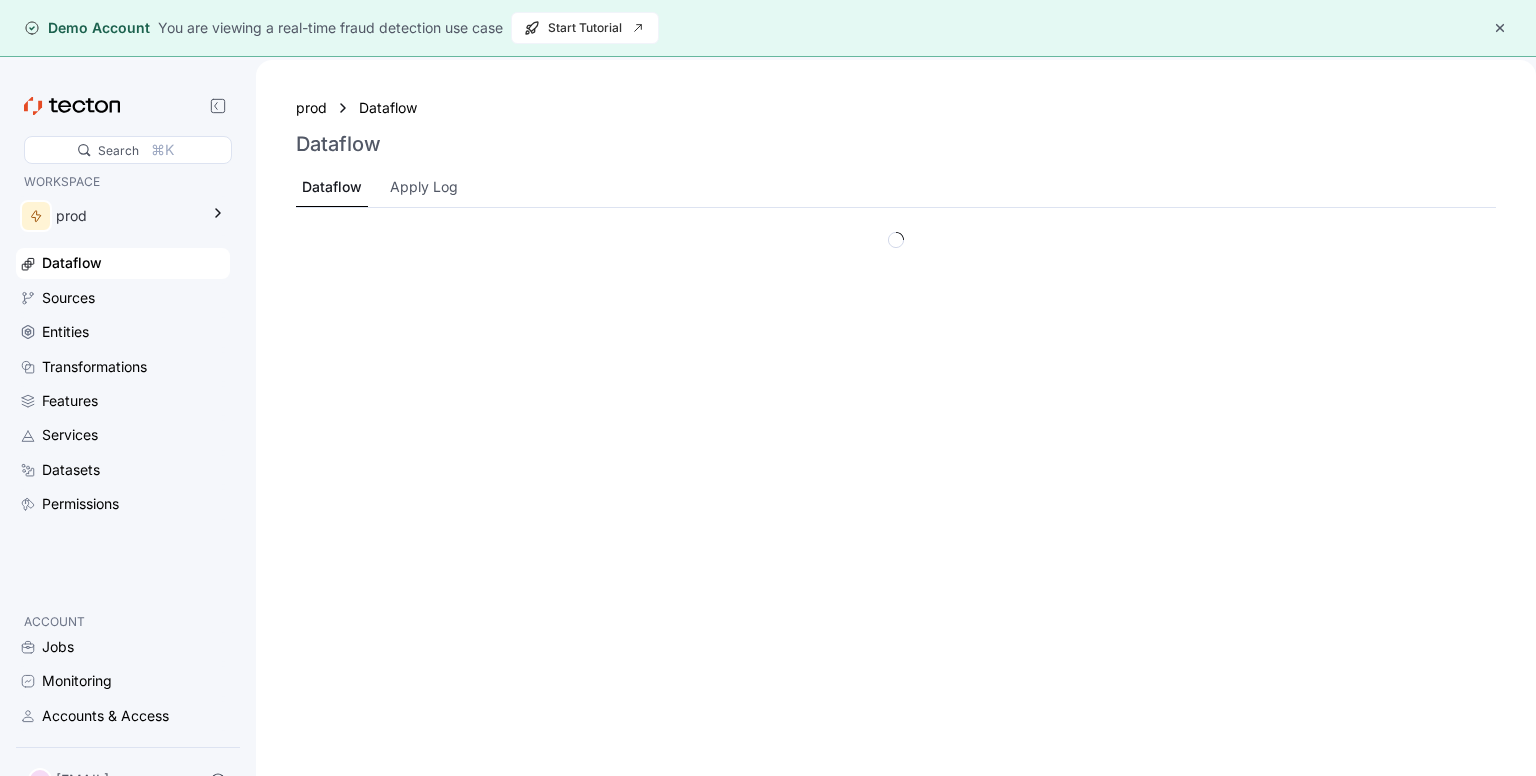 scroll, scrollTop: 0, scrollLeft: 0, axis: both 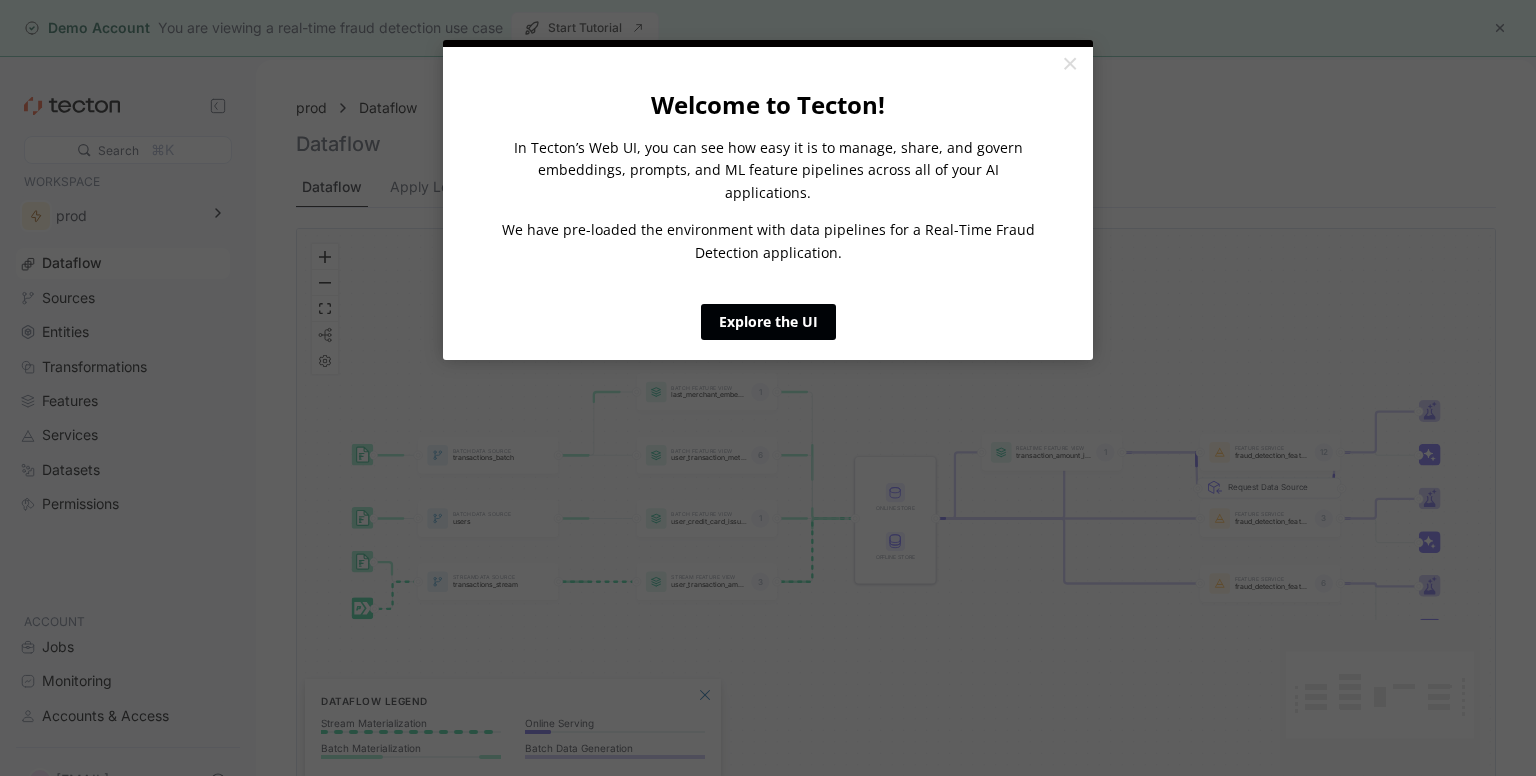 click on "Explore the UI" at bounding box center (768, 322) 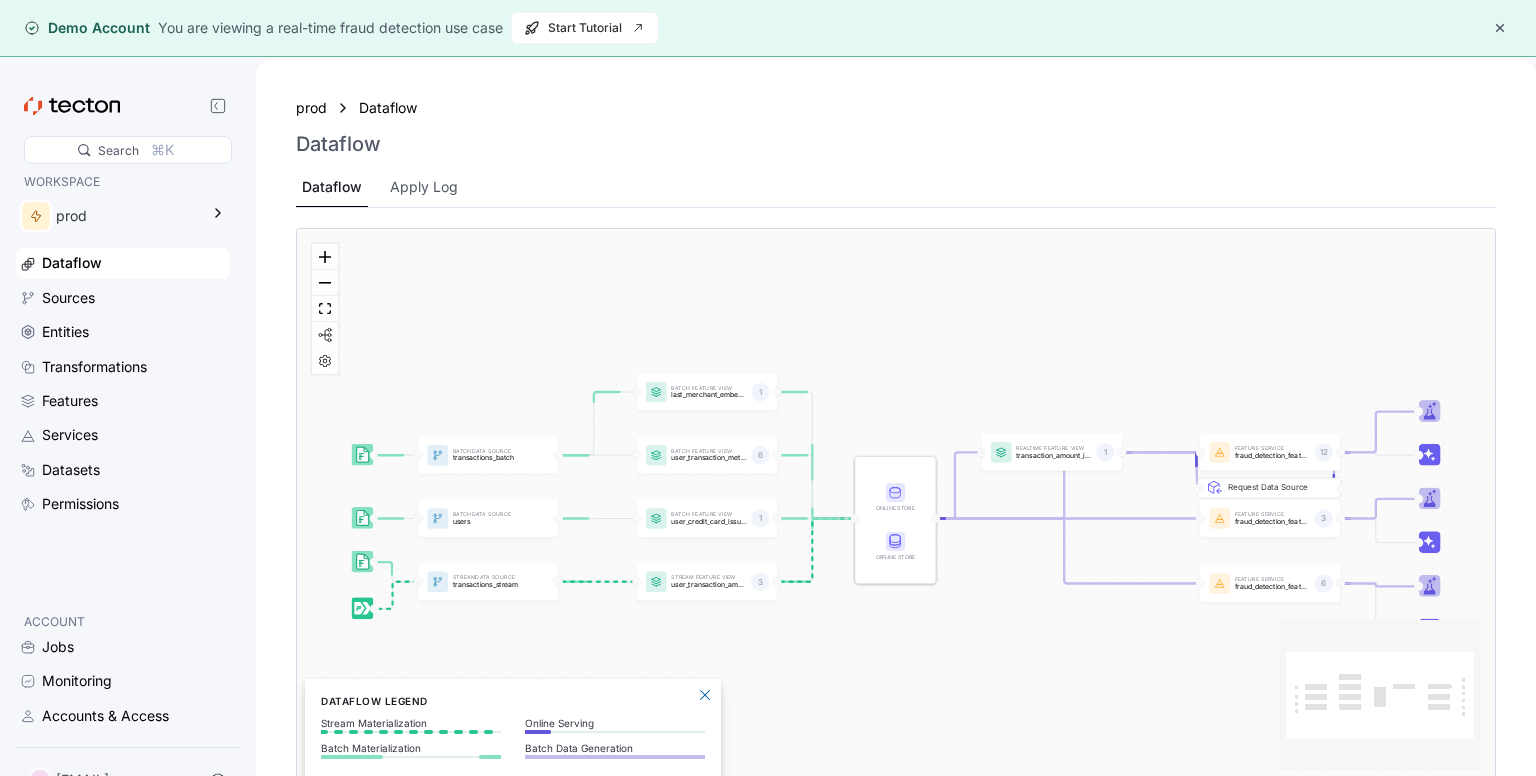 scroll, scrollTop: 0, scrollLeft: 0, axis: both 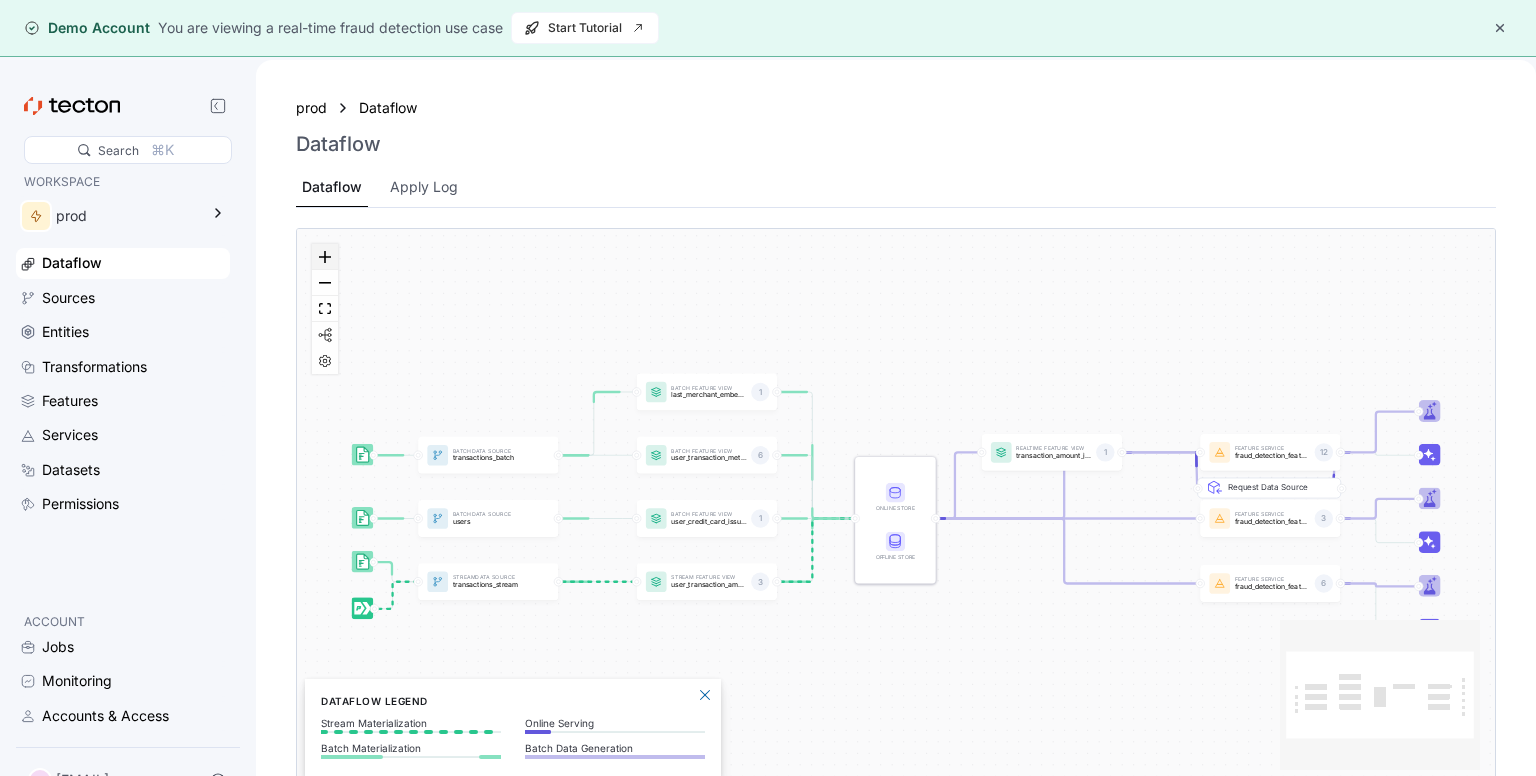 click 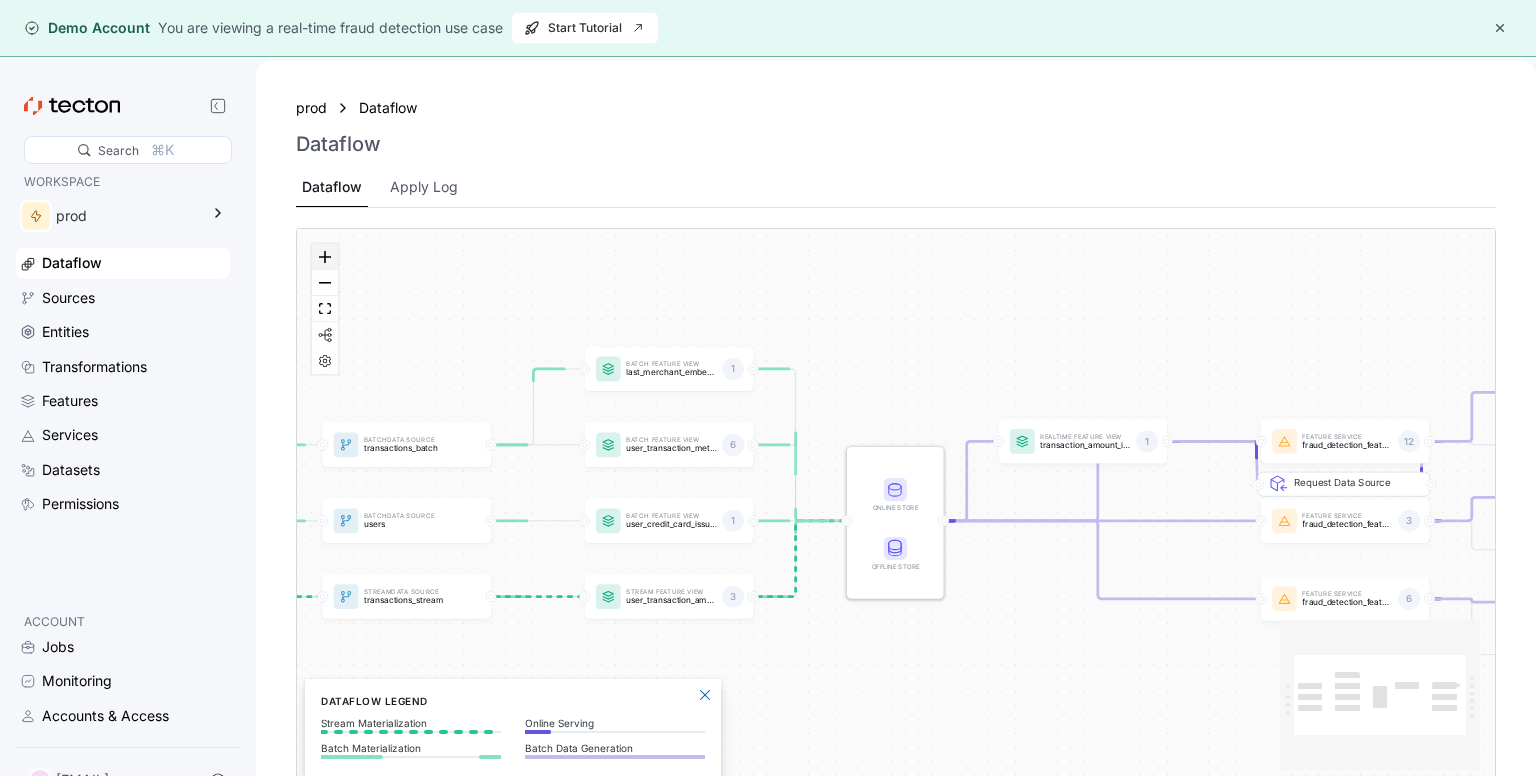 click 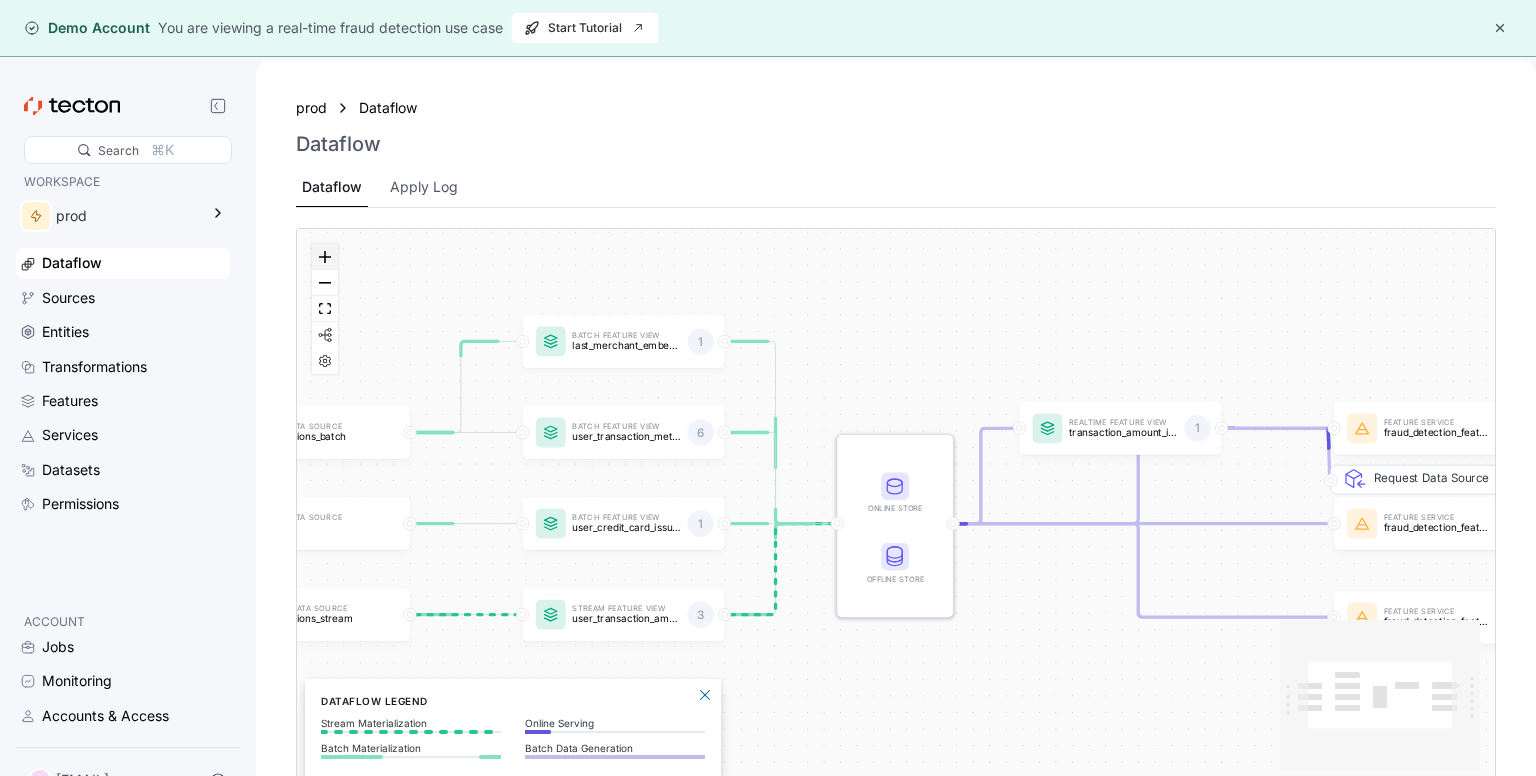 click 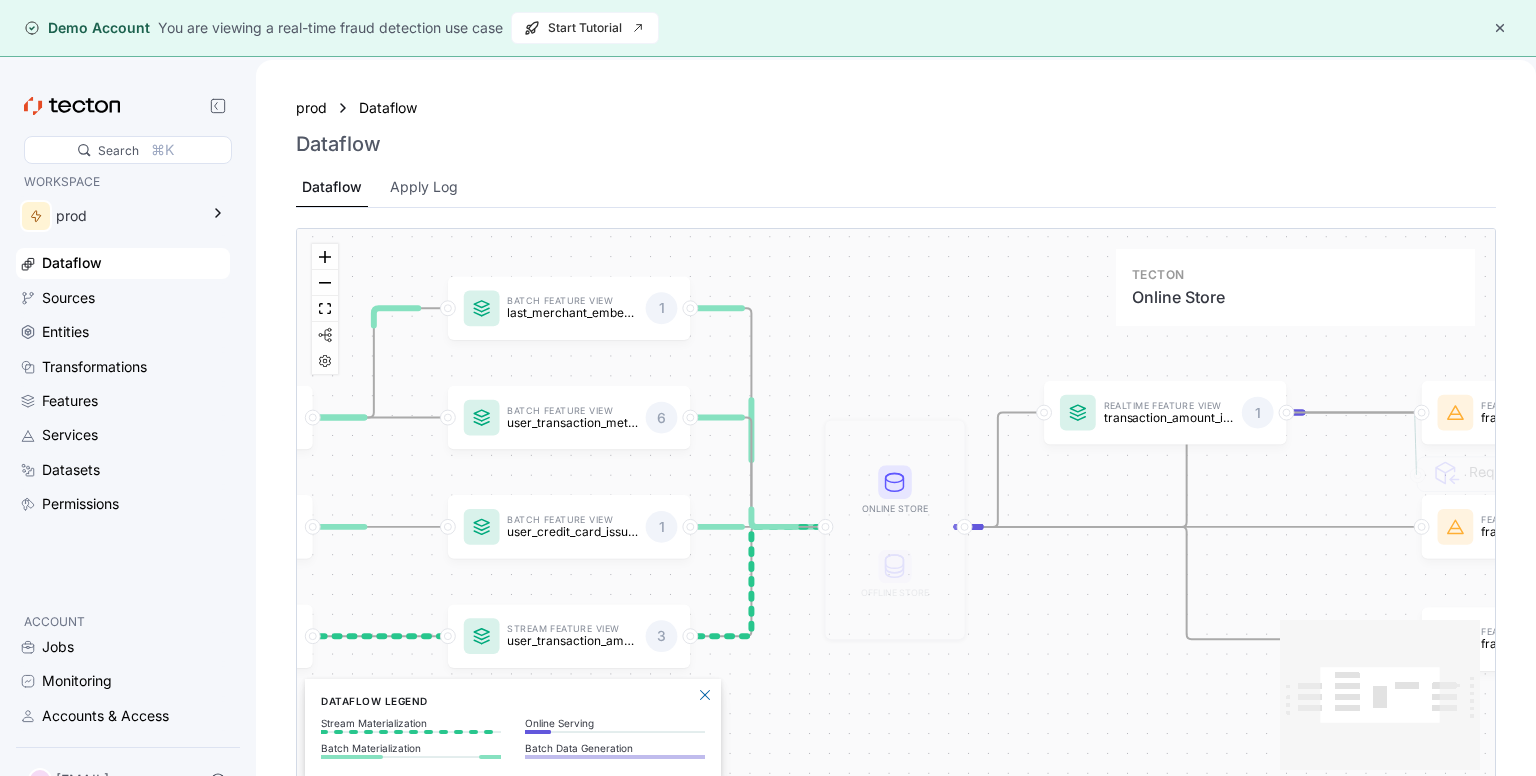 click 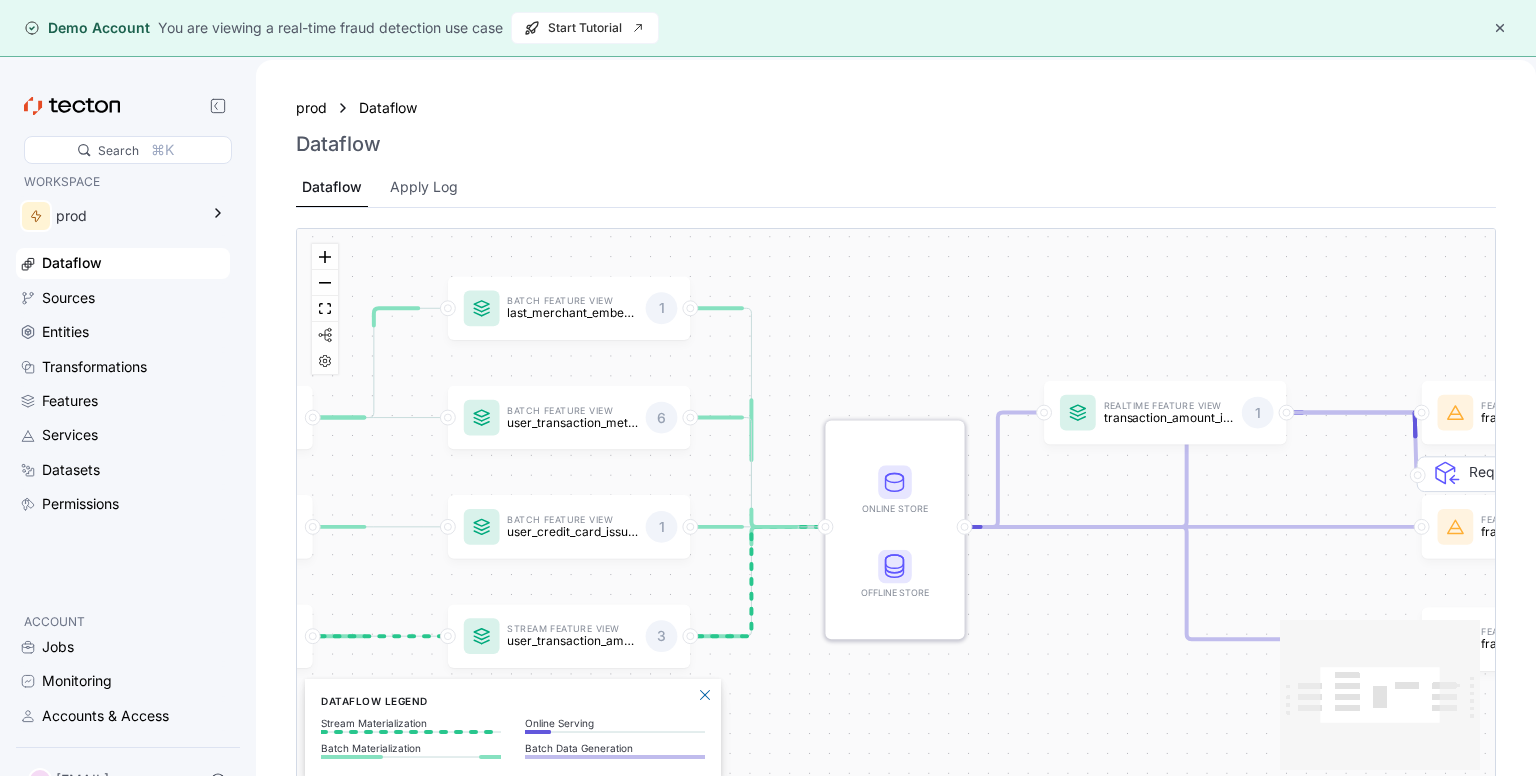 scroll, scrollTop: 0, scrollLeft: 0, axis: both 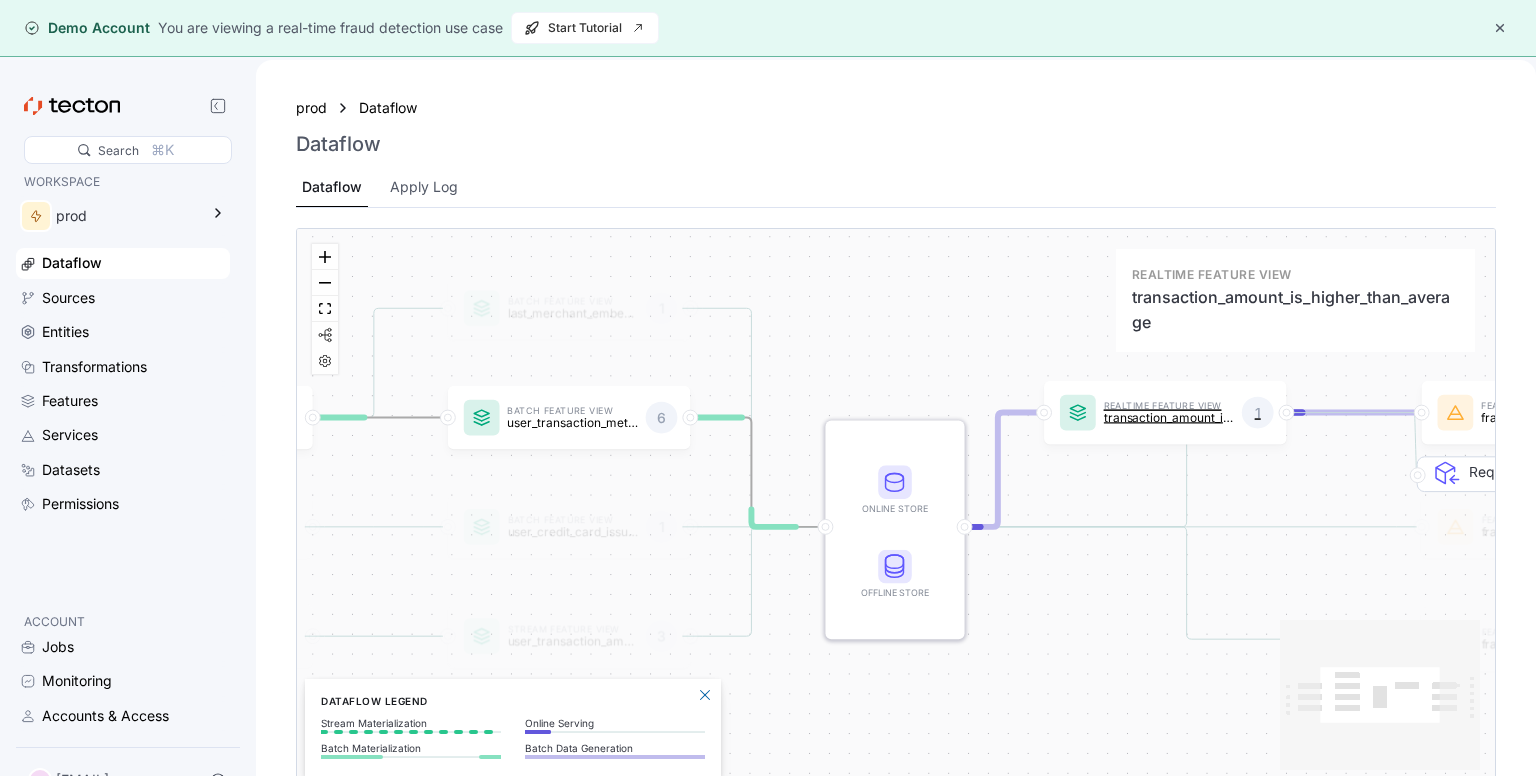 click on "Realtime Feature View transaction_amount_is_higher_than_average" at bounding box center [1169, 413] 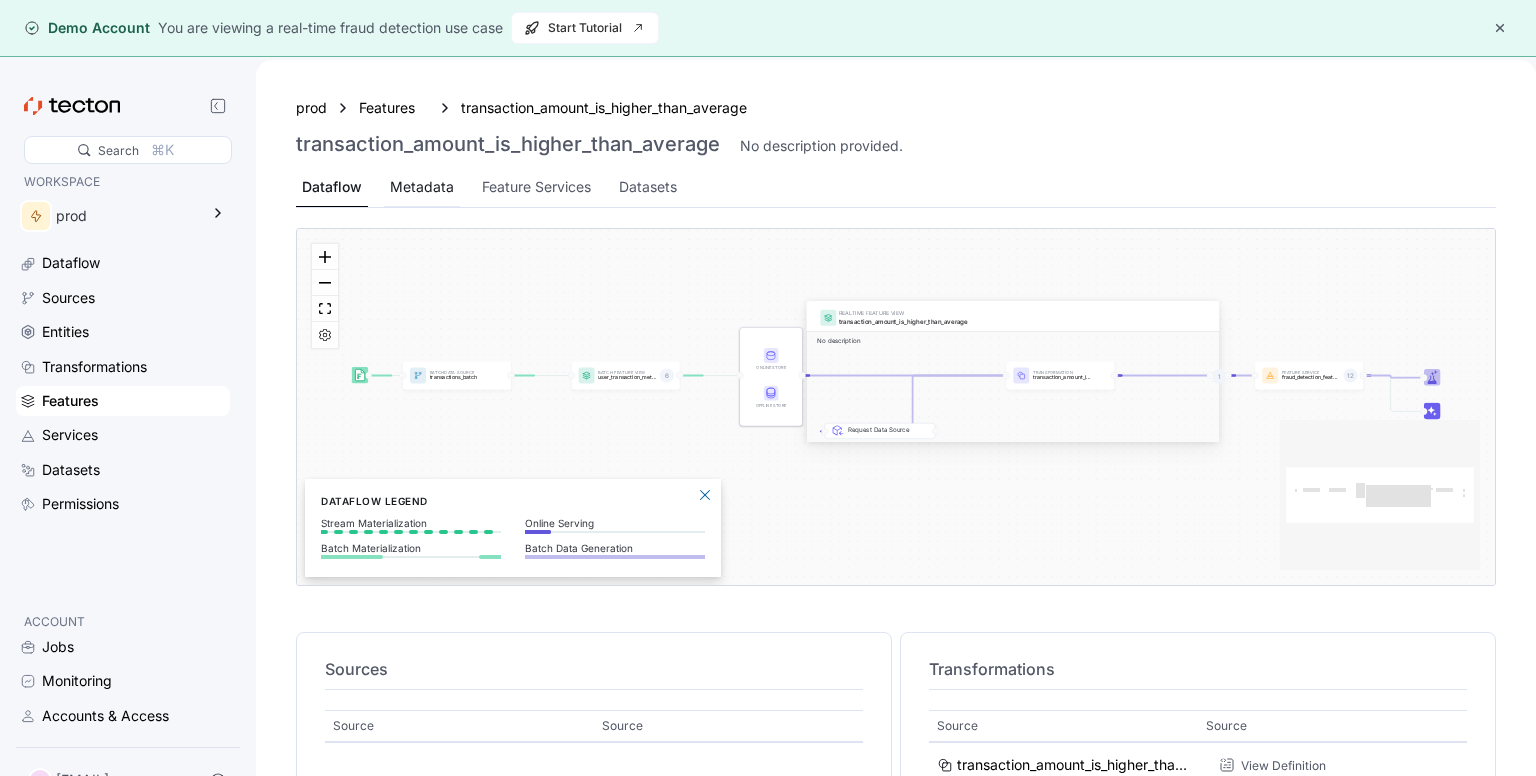 click on "Metadata" at bounding box center [422, 187] 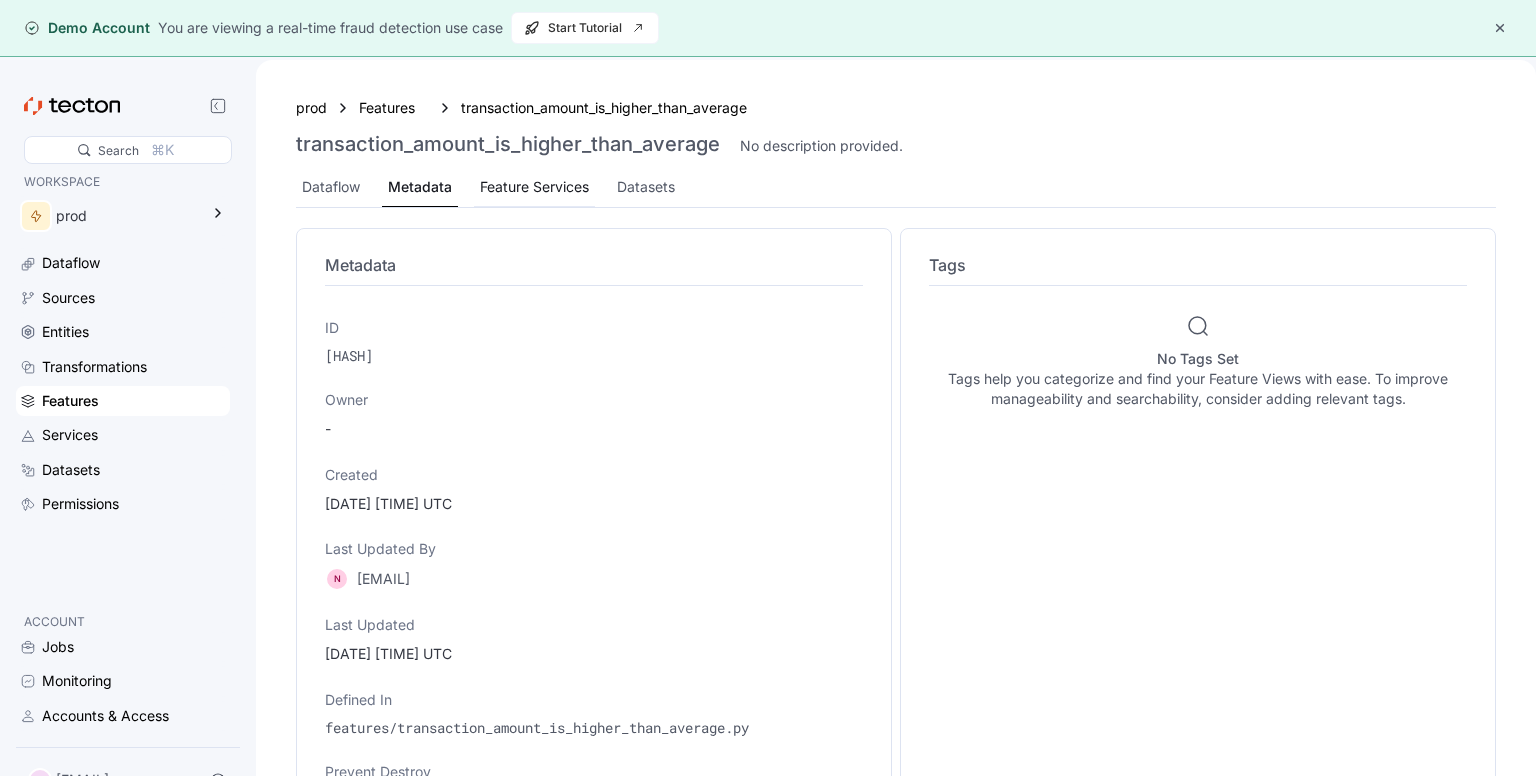 click on "Feature Services" at bounding box center (534, 187) 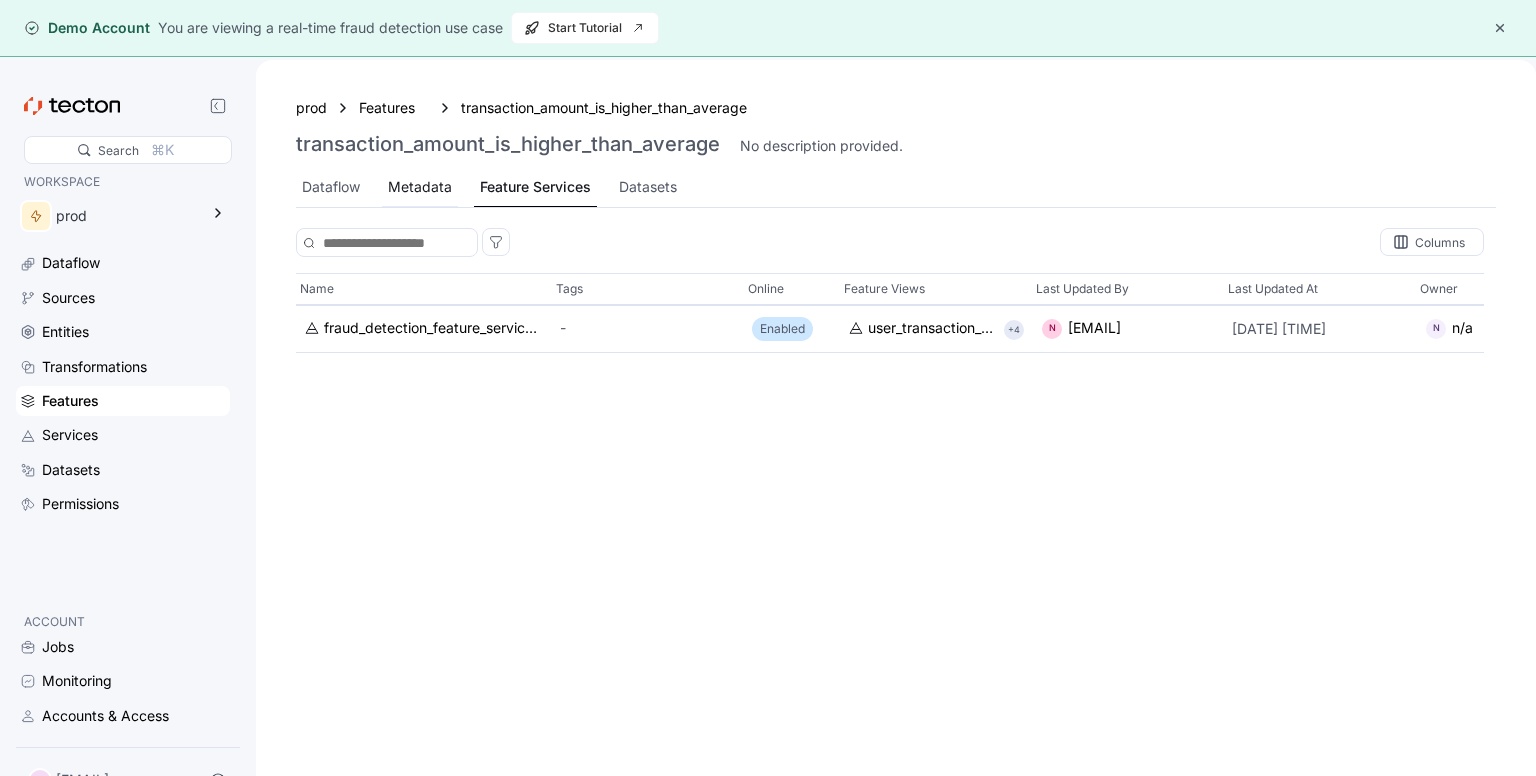 click on "Metadata" at bounding box center [420, 187] 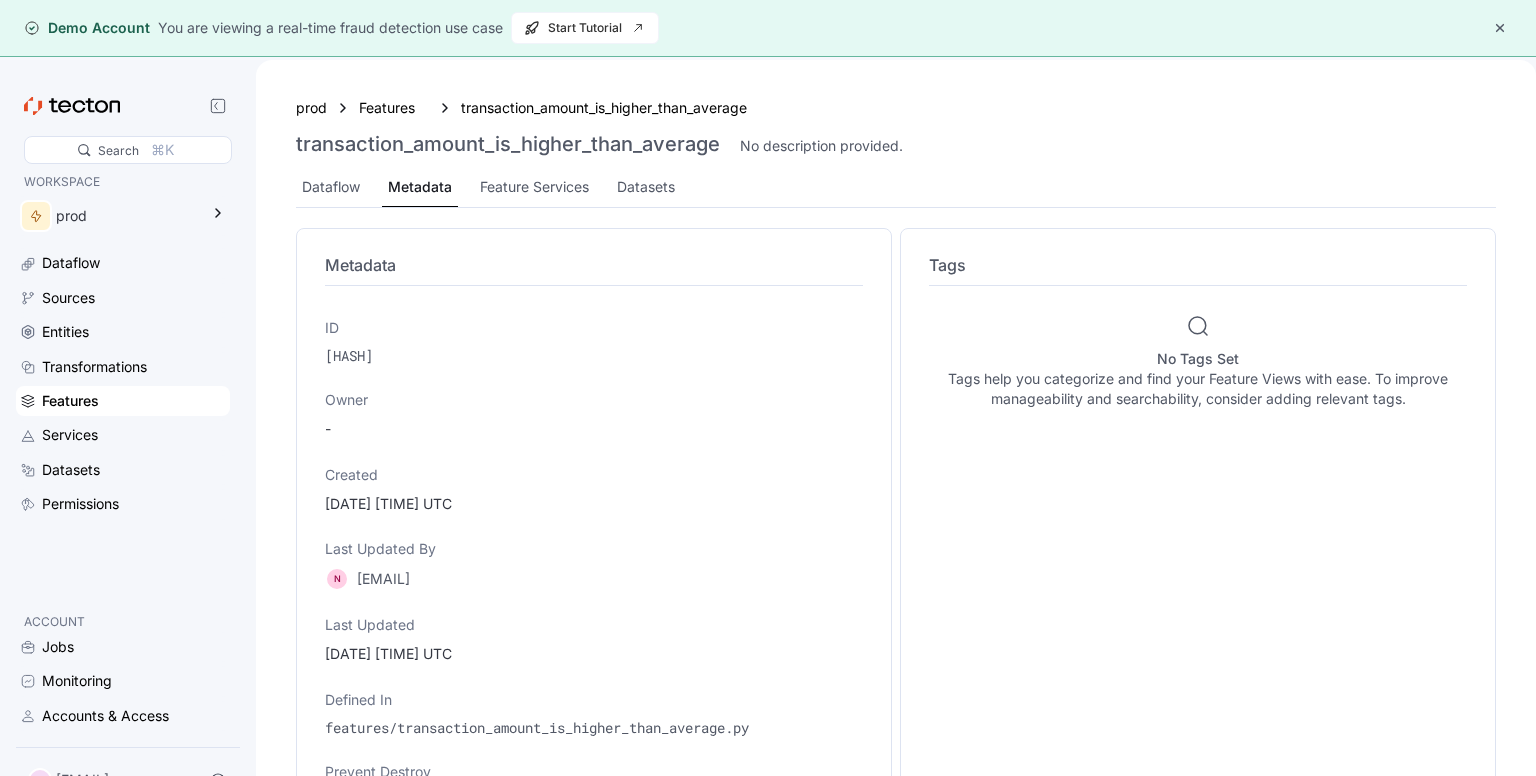click on "Dataflow Metadata Feature Services Datasets" at bounding box center [896, 188] 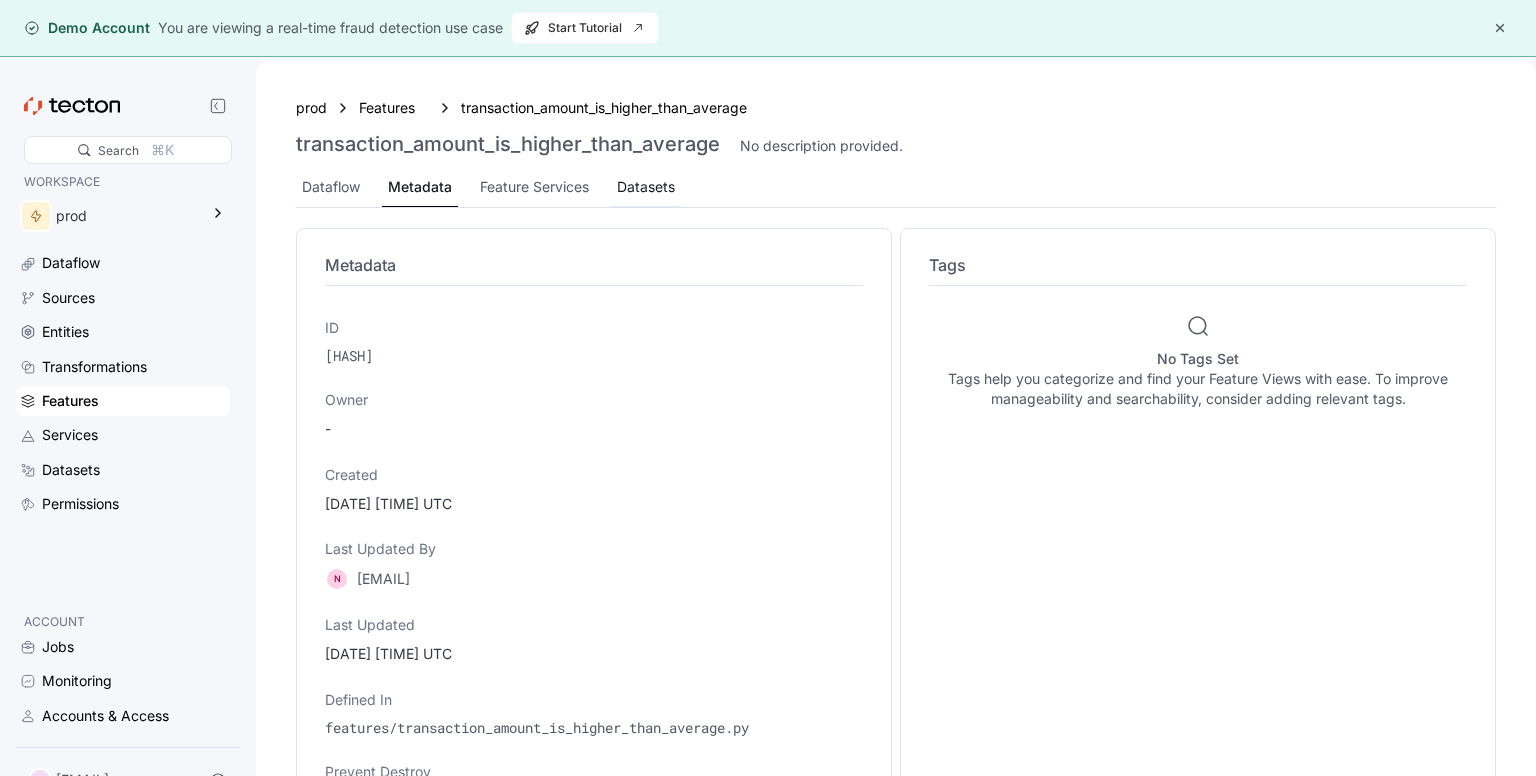 click on "Datasets" at bounding box center (646, 187) 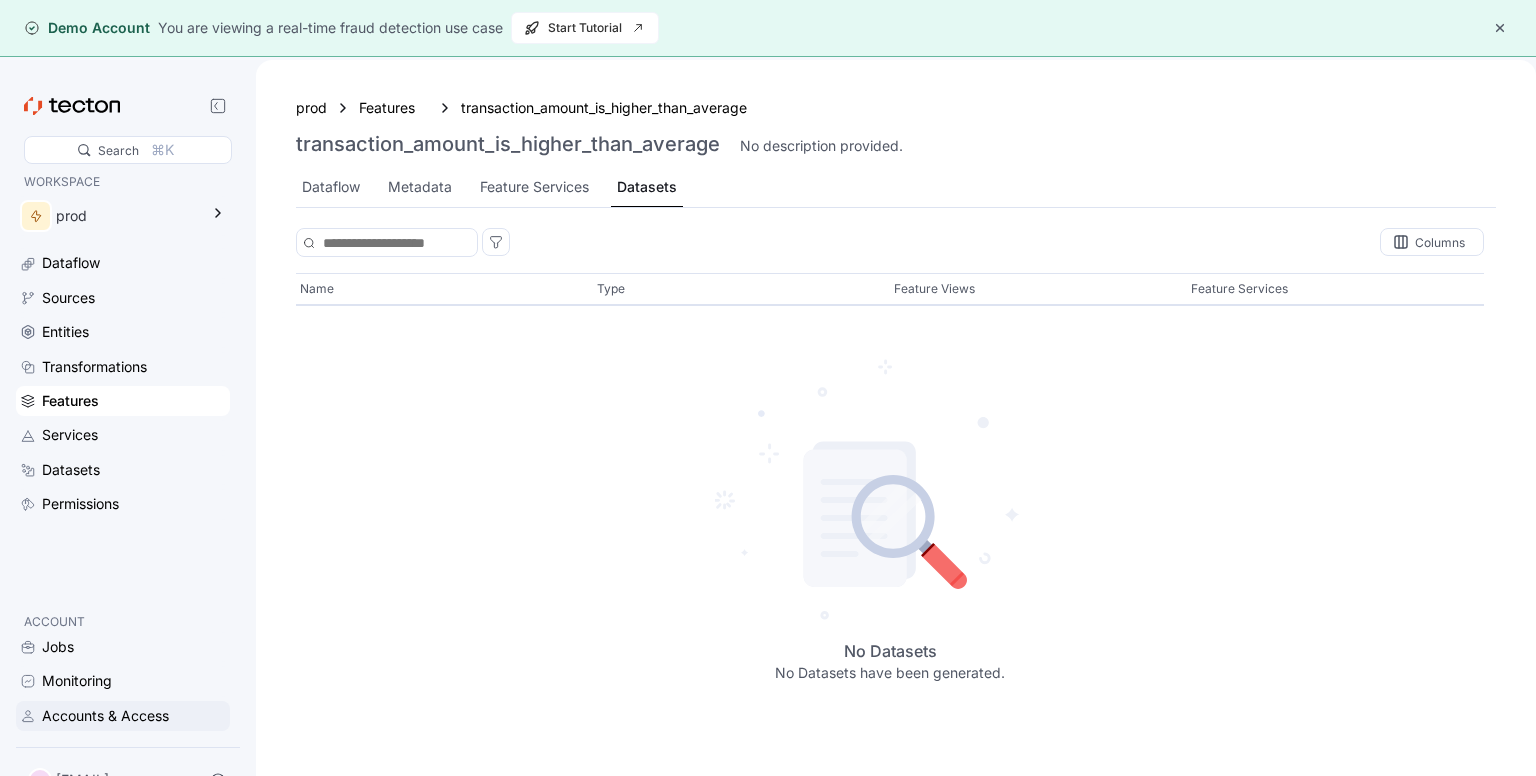 click on "Accounts & Access" at bounding box center [105, 716] 